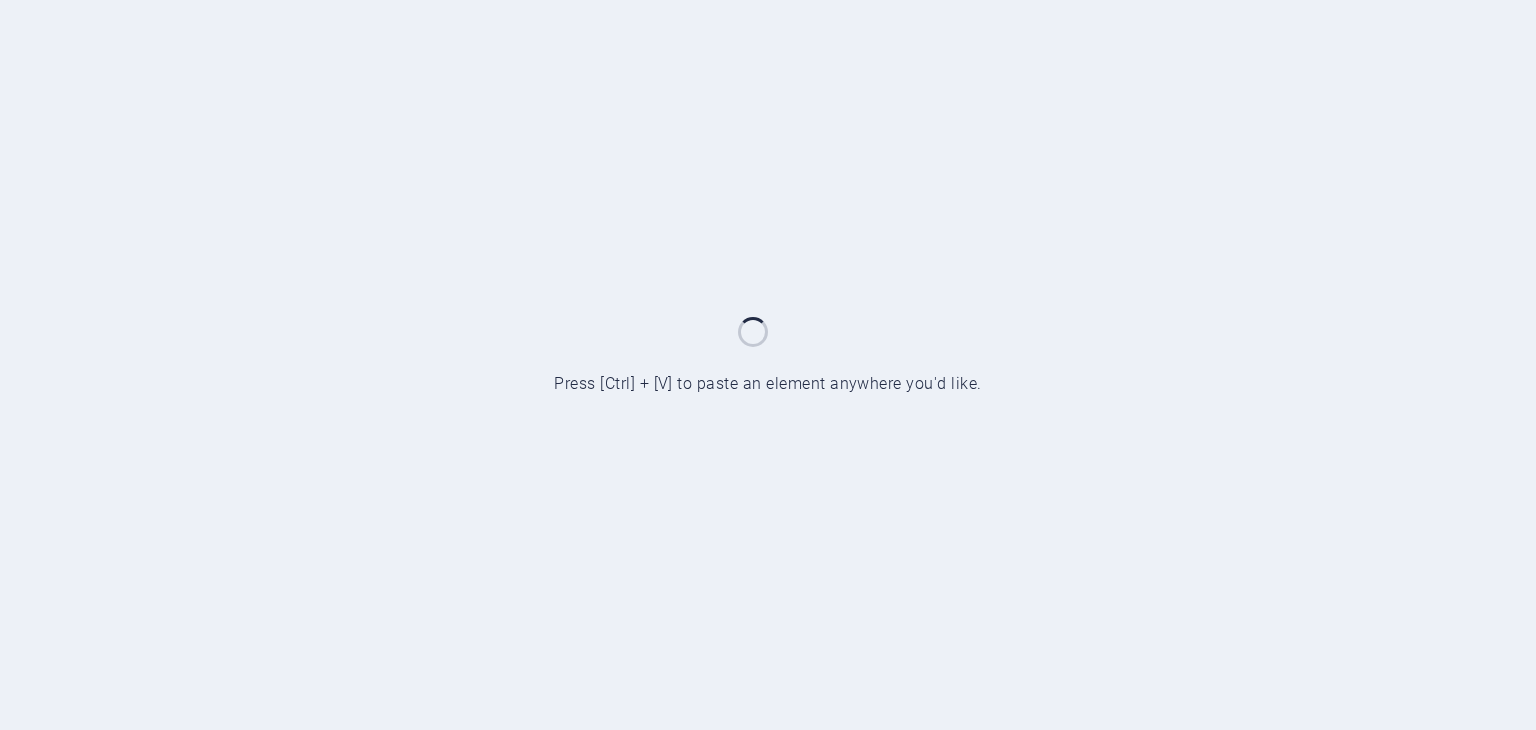 scroll, scrollTop: 0, scrollLeft: 0, axis: both 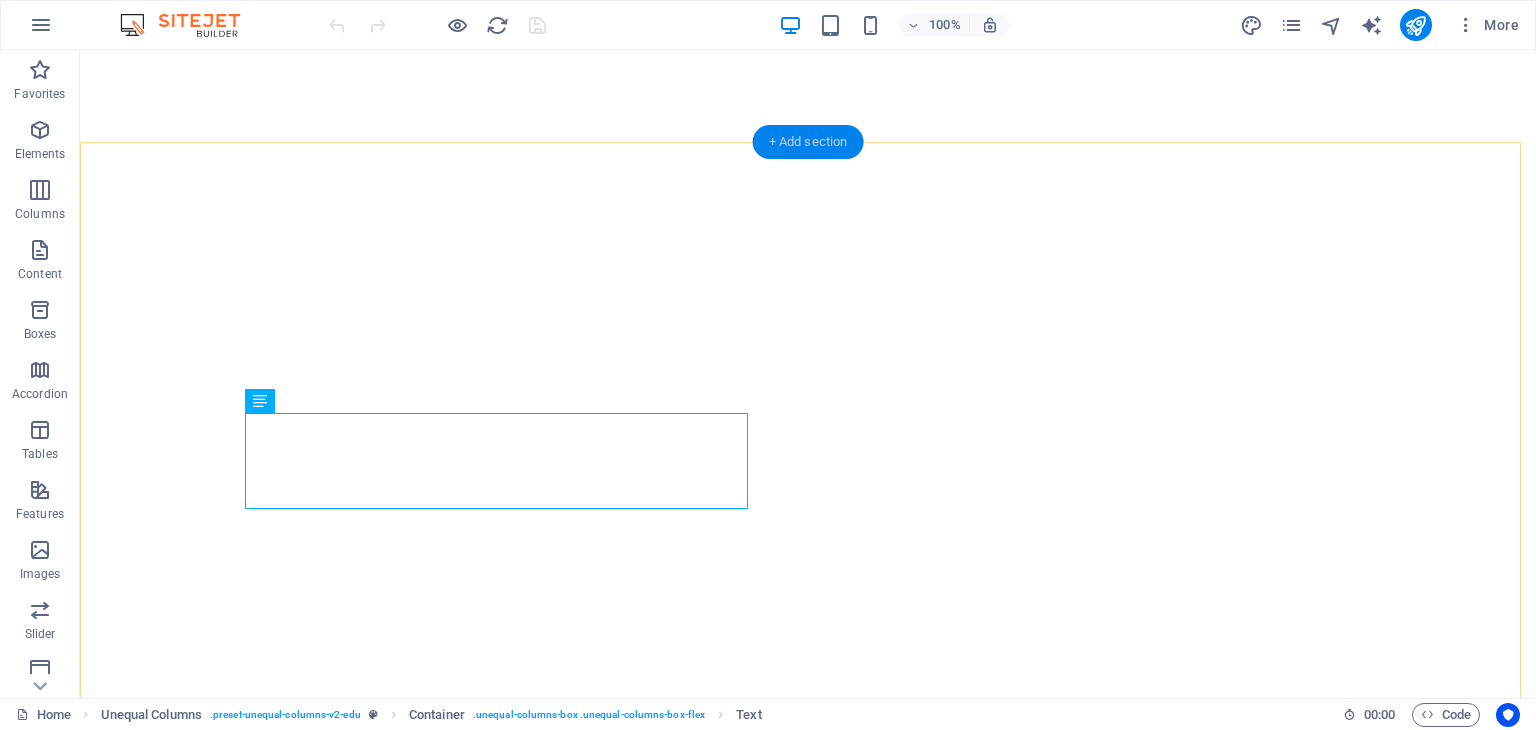 click on "+ Add section" at bounding box center (808, 142) 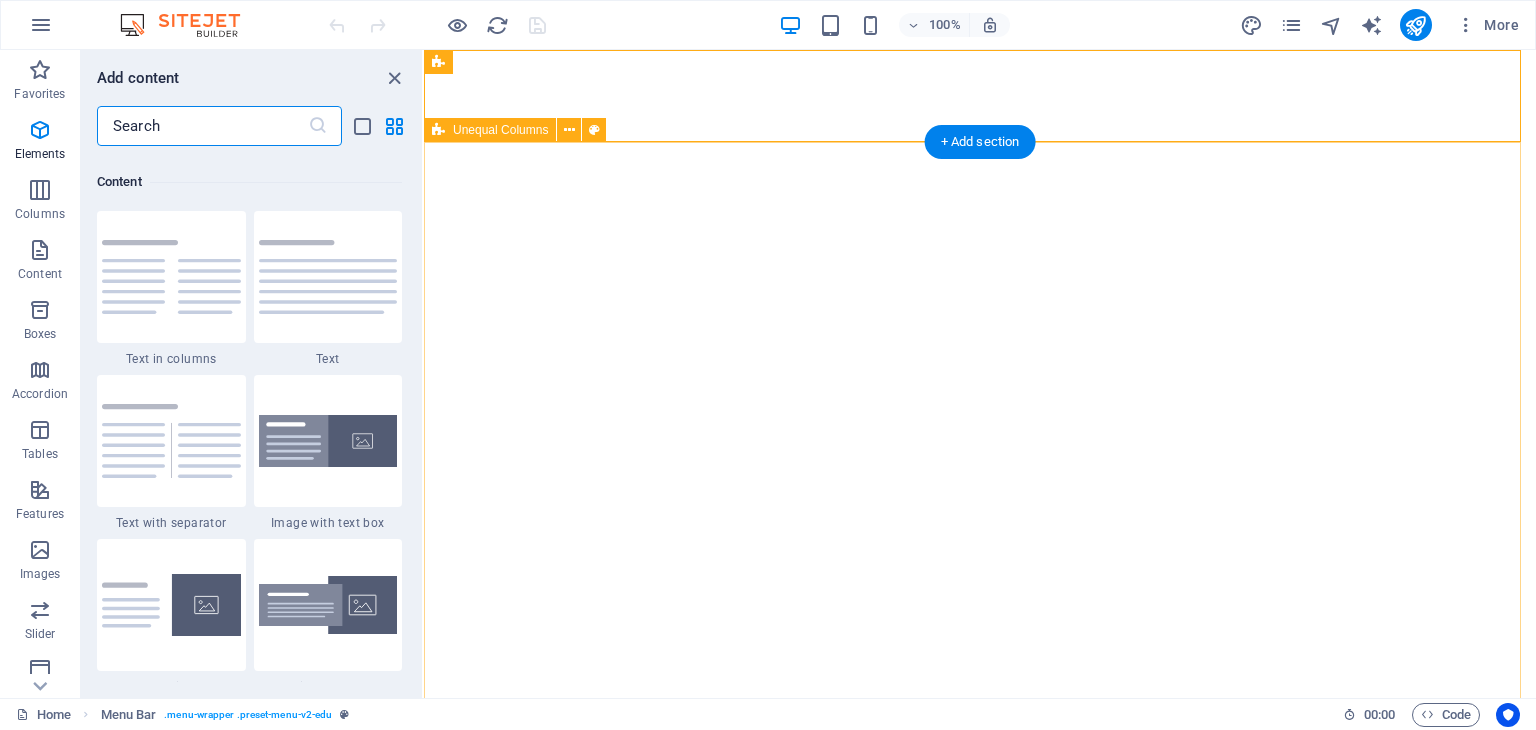 scroll, scrollTop: 3499, scrollLeft: 0, axis: vertical 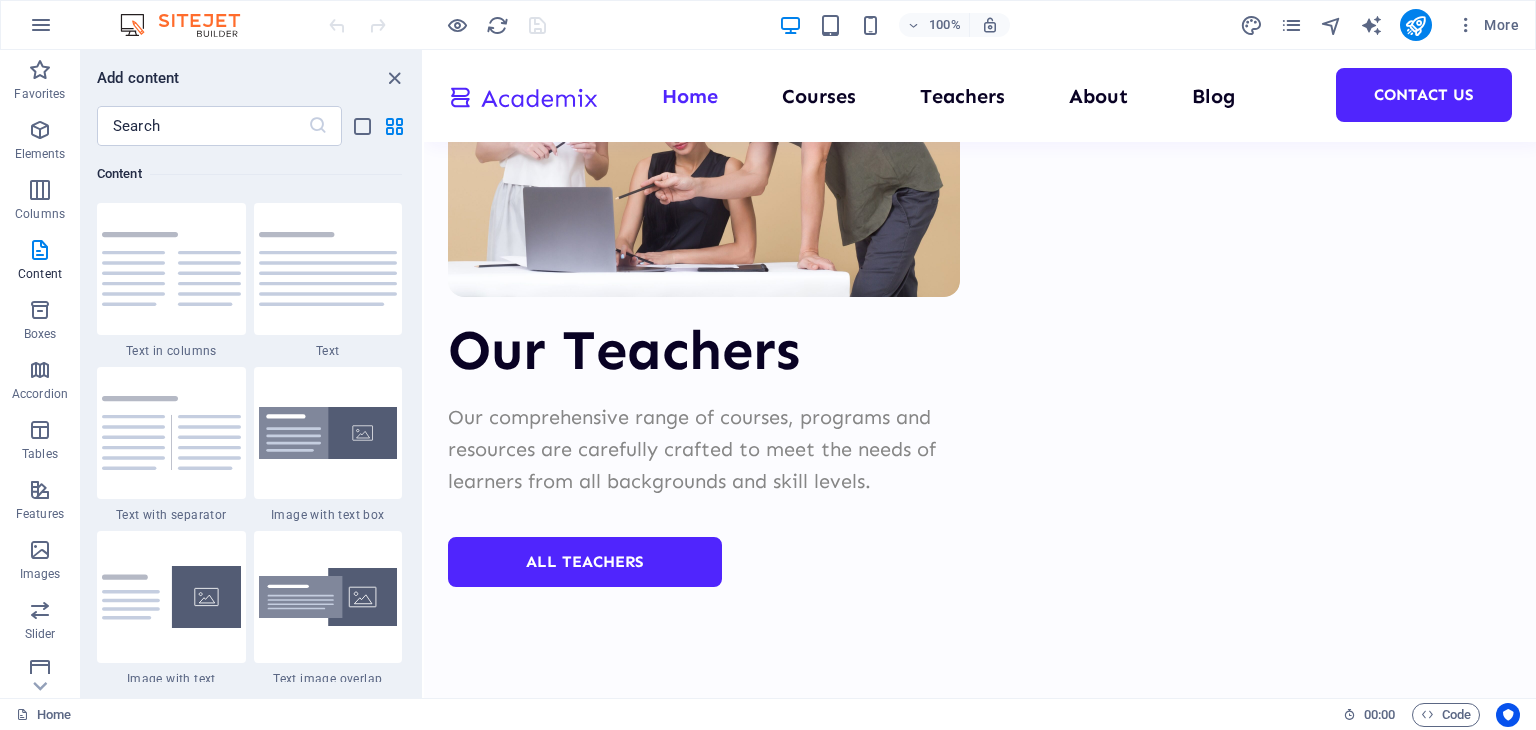 drag, startPoint x: 1527, startPoint y: 516, endPoint x: 1958, endPoint y: 773, distance: 501.80673 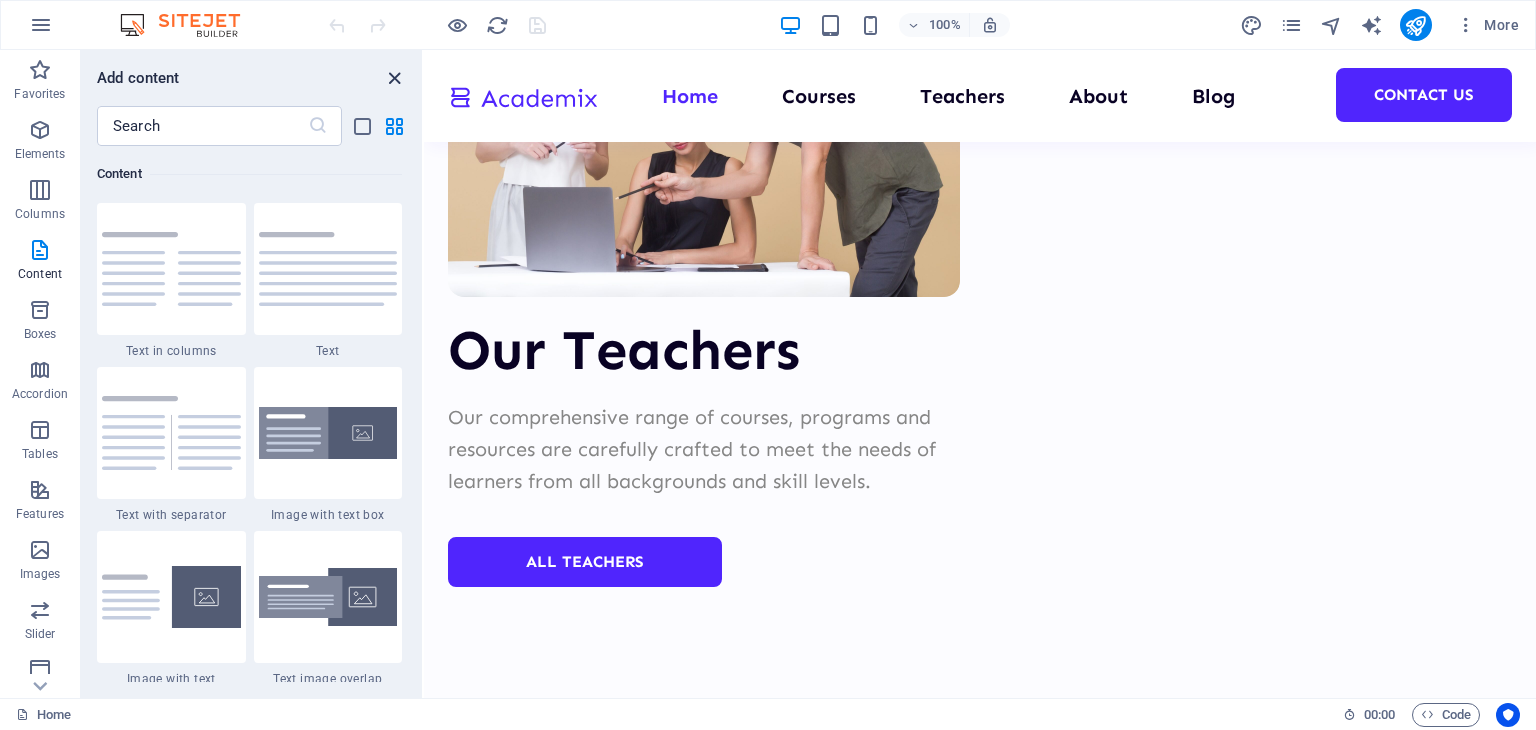 click at bounding box center (394, 78) 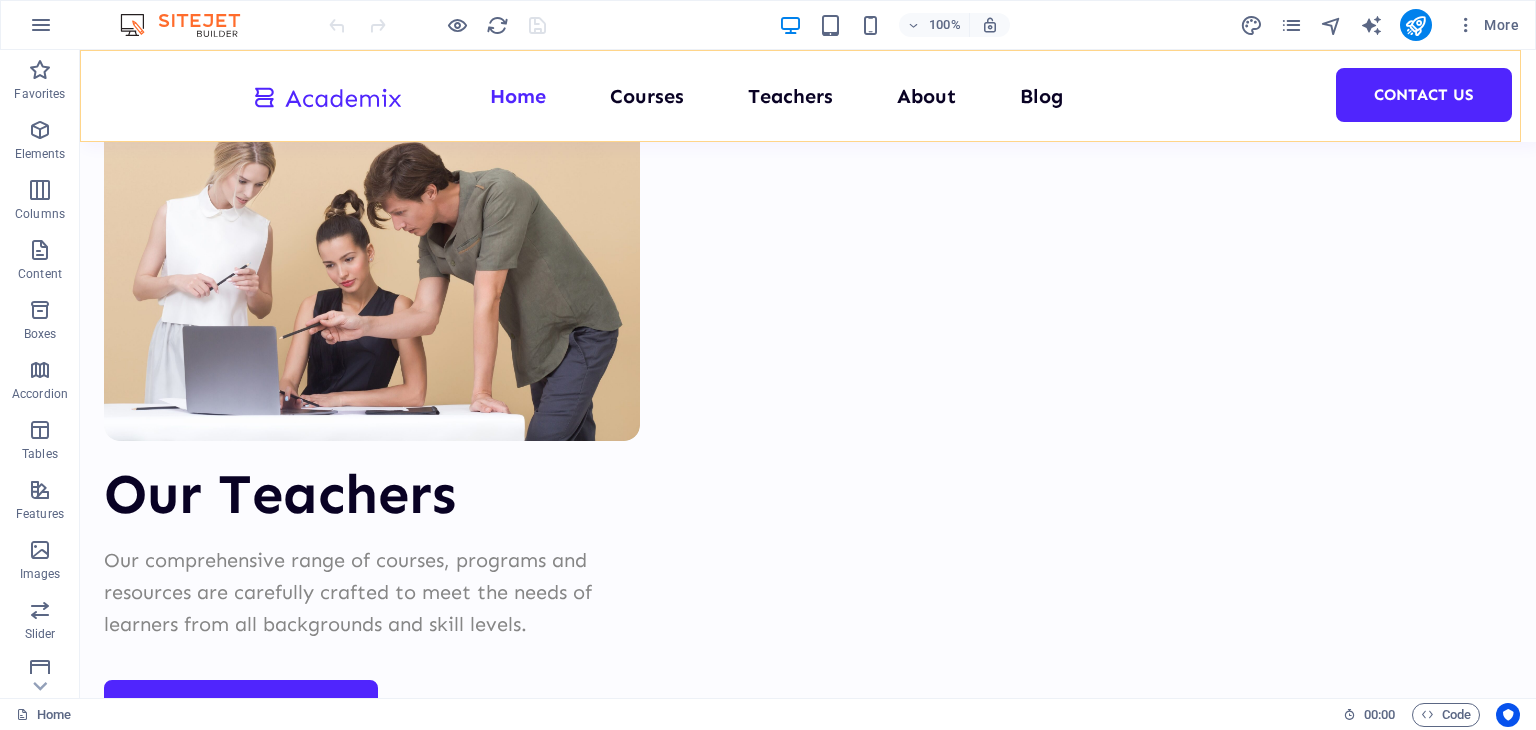 scroll, scrollTop: 7643, scrollLeft: 0, axis: vertical 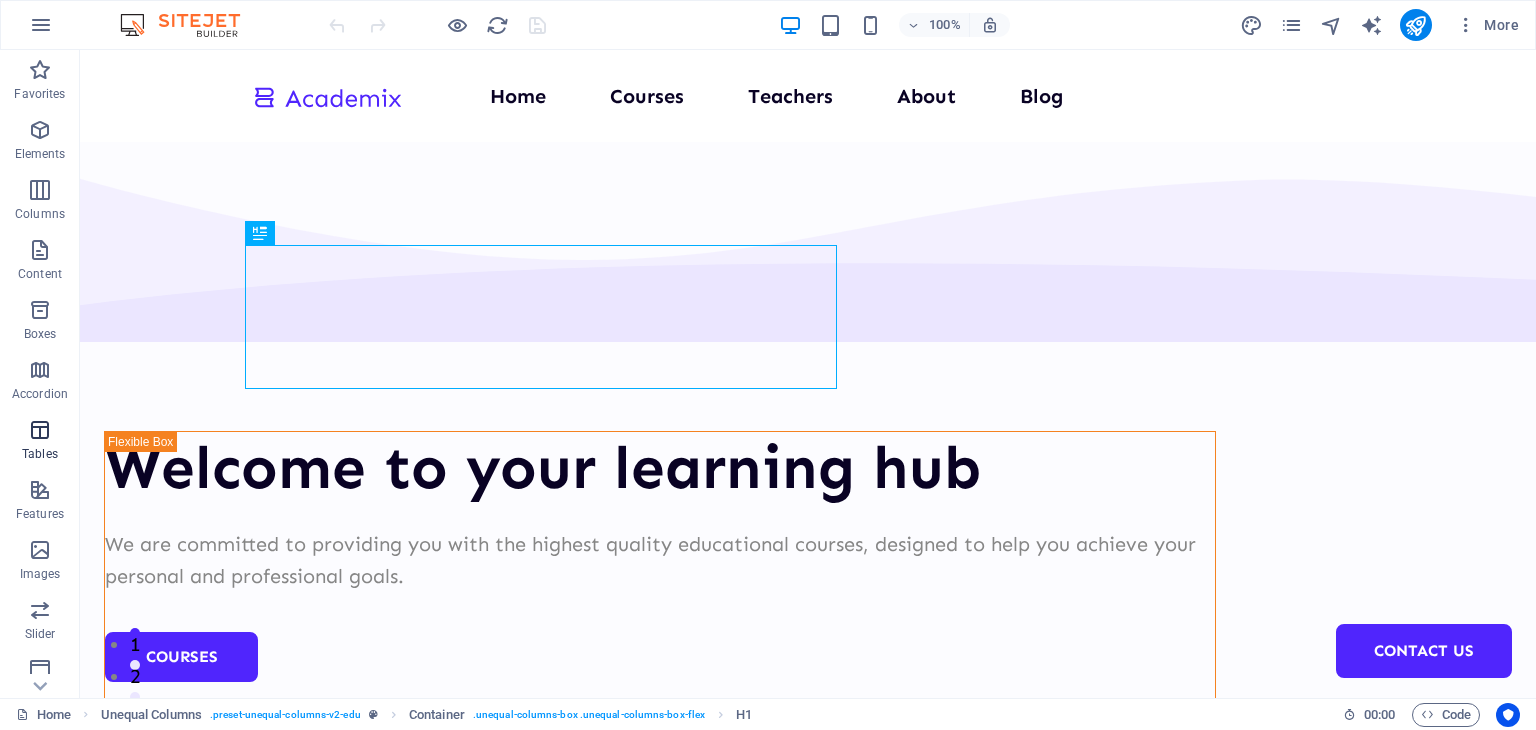 click at bounding box center [40, 430] 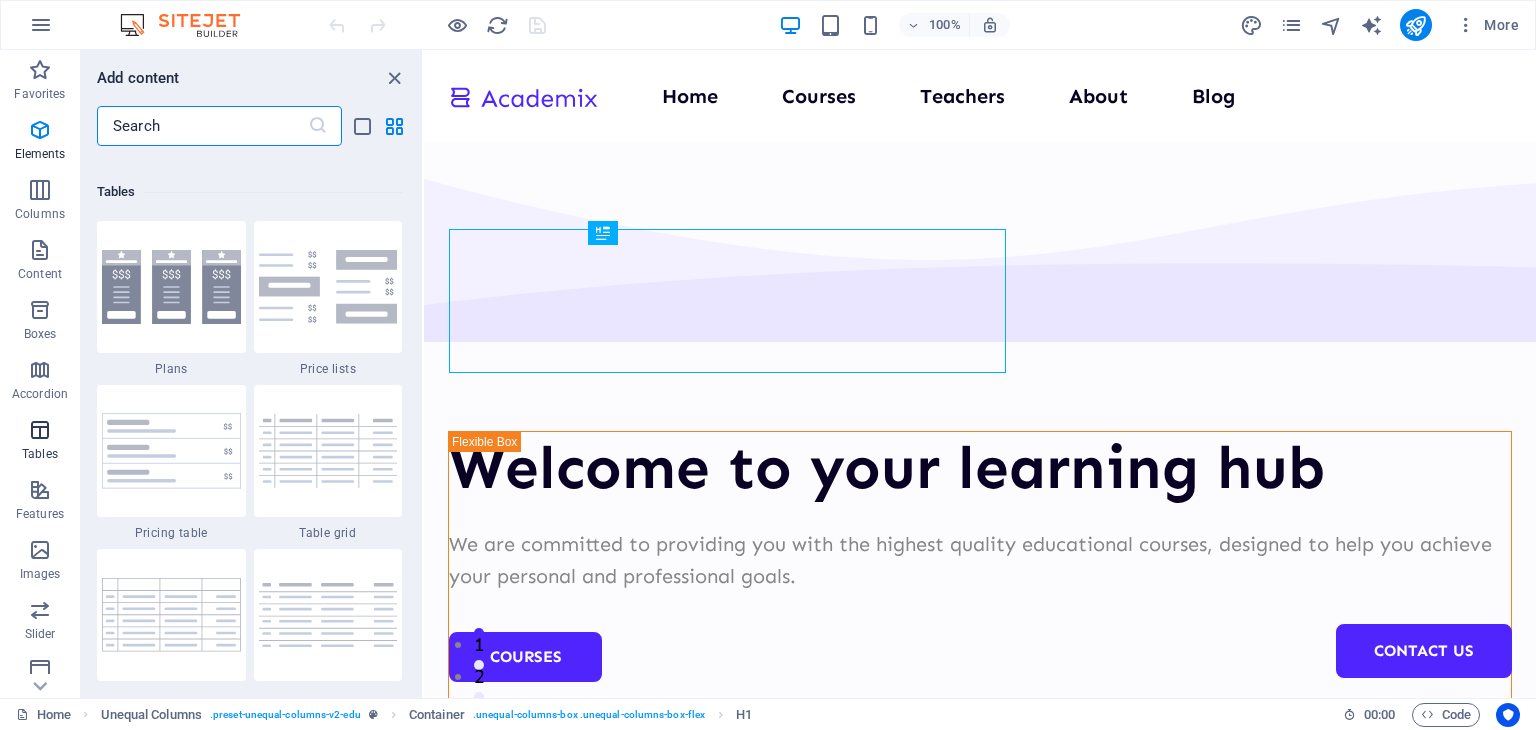 scroll, scrollTop: 6926, scrollLeft: 0, axis: vertical 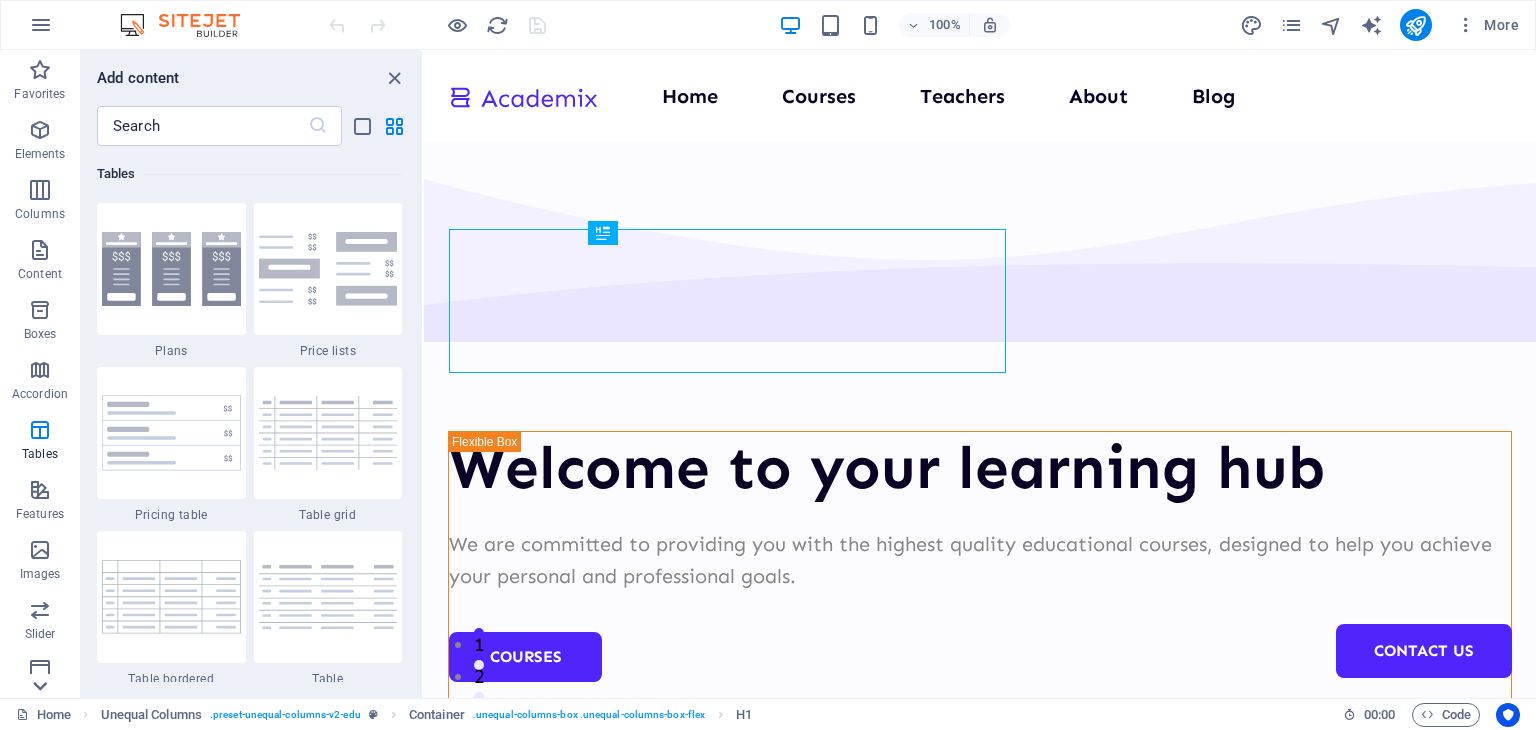 click 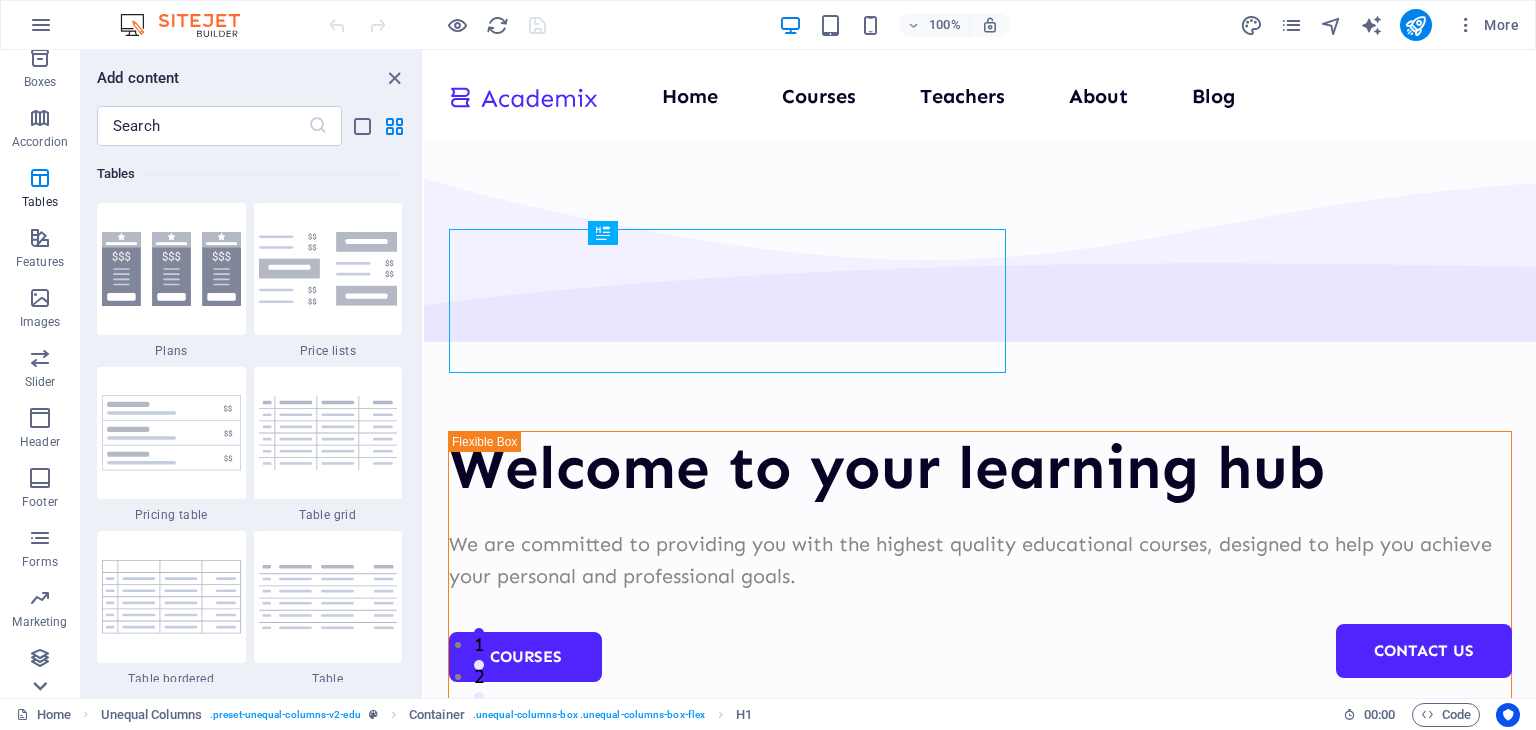 scroll, scrollTop: 252, scrollLeft: 0, axis: vertical 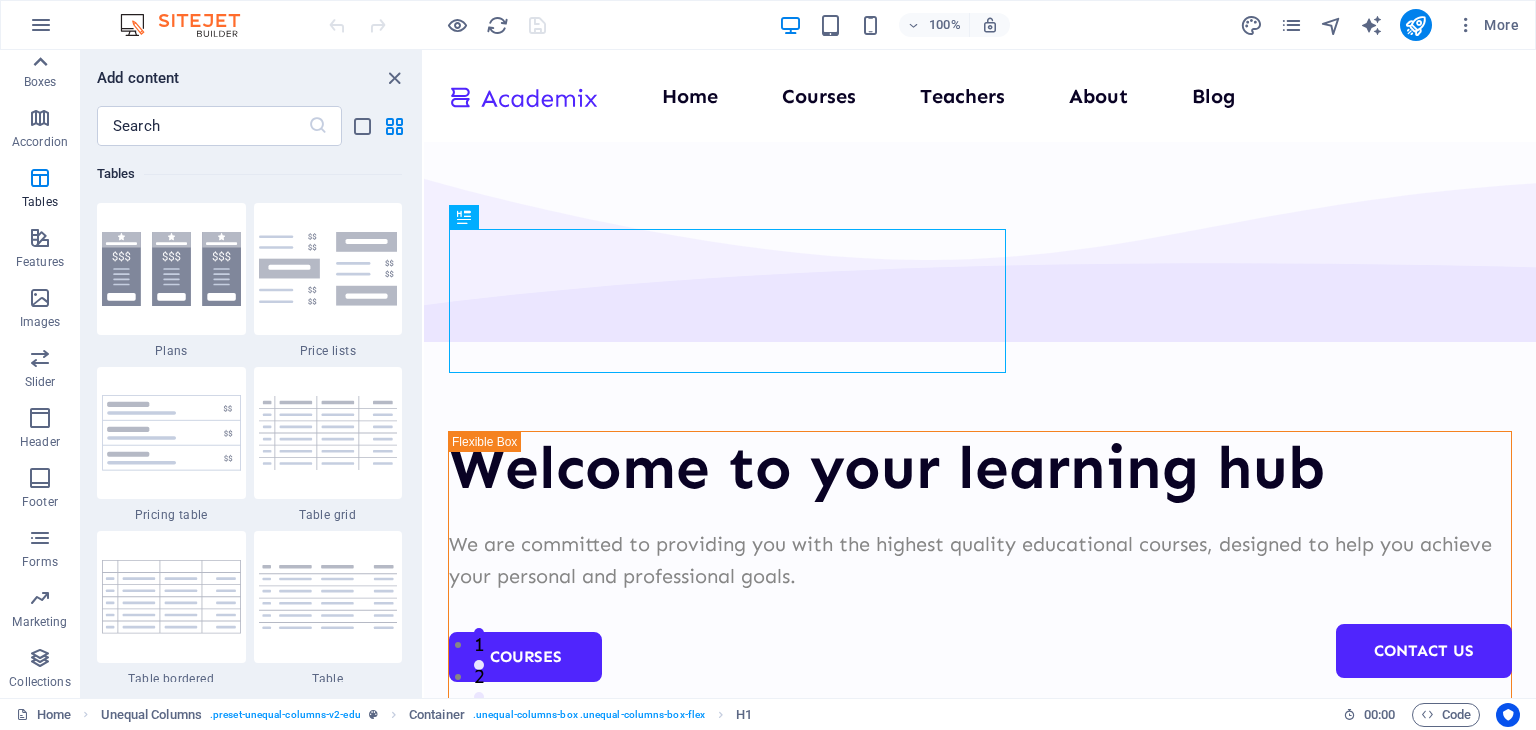 click 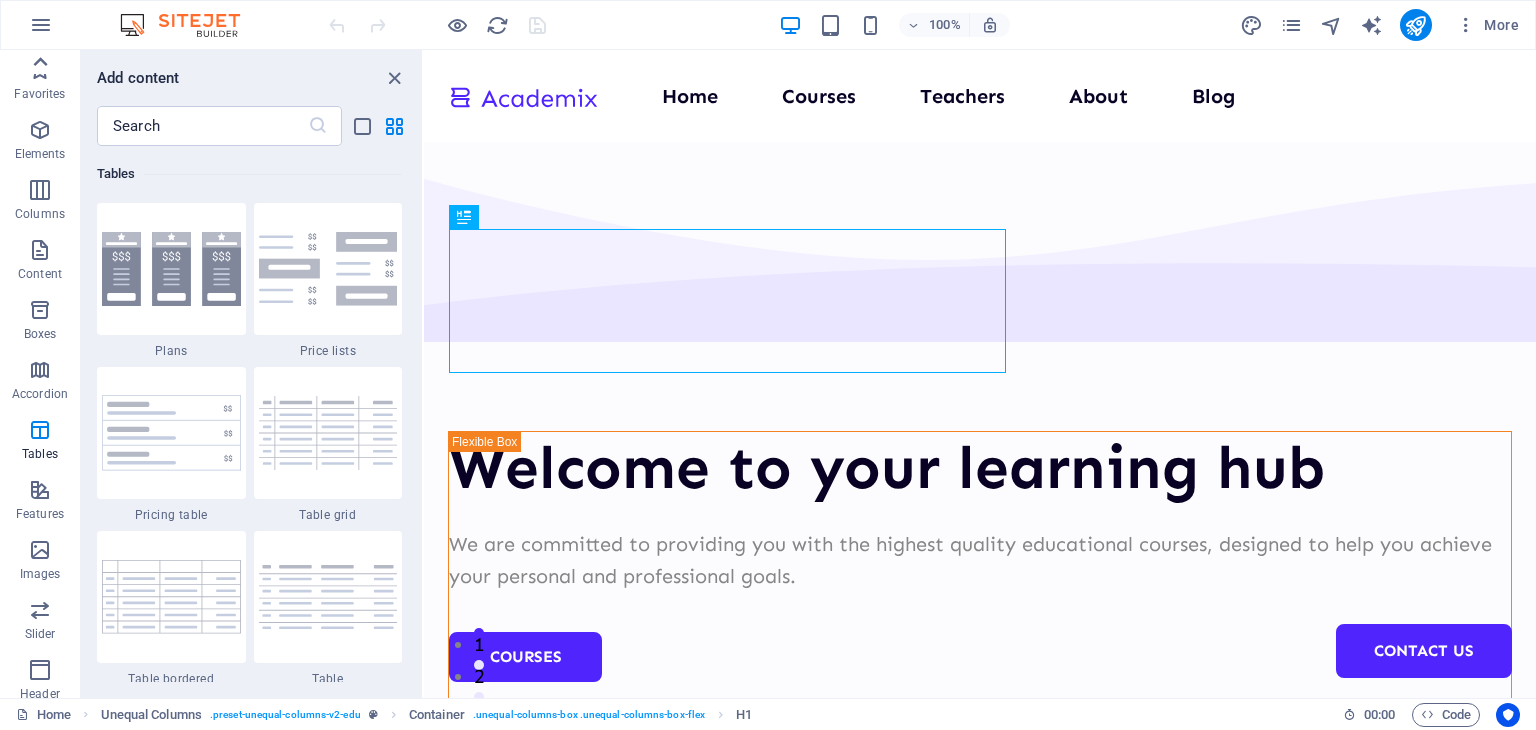 click 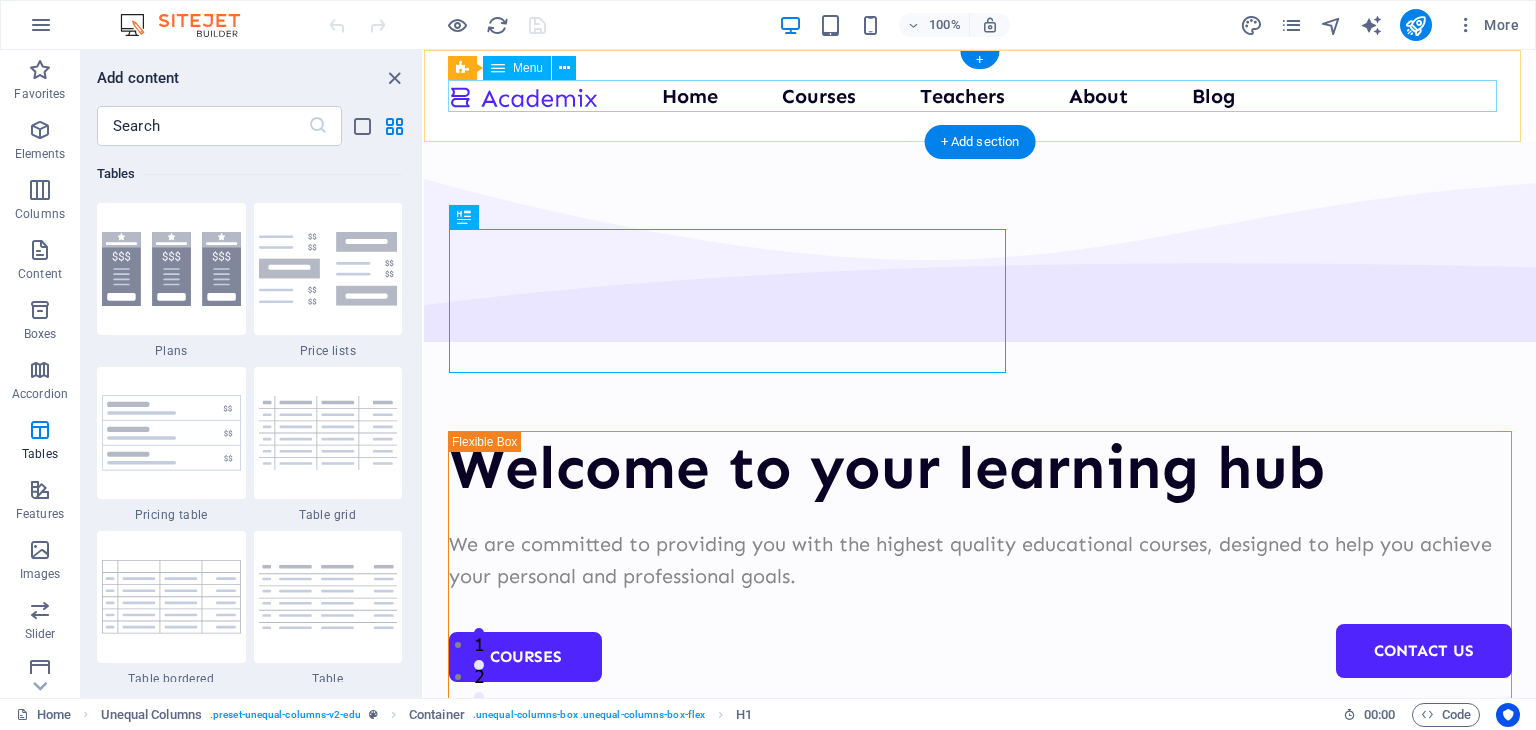 click on "Home Courses Teachers About Blog Contact Us" at bounding box center (980, 96) 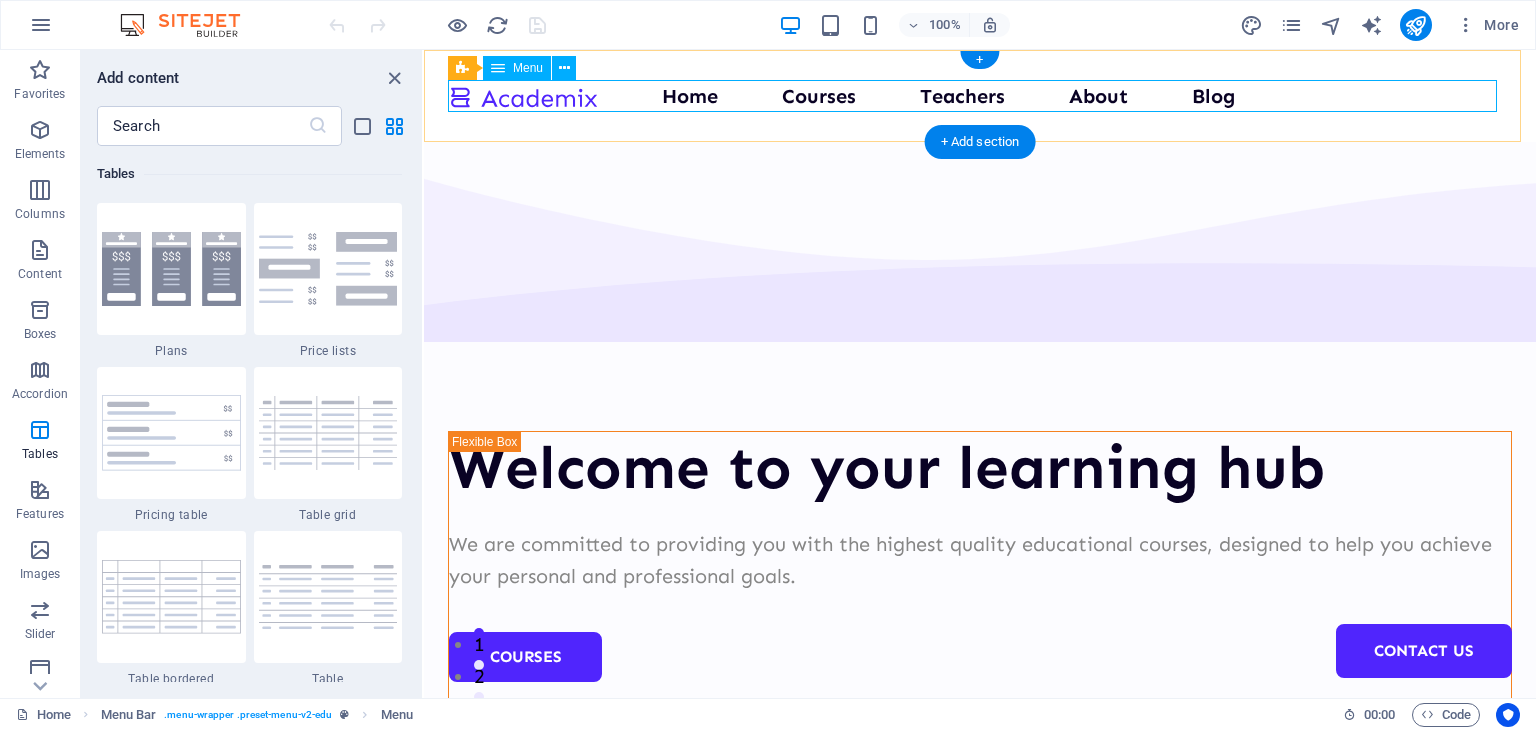 click on "Home Courses Teachers About Blog Contact Us" at bounding box center [980, 96] 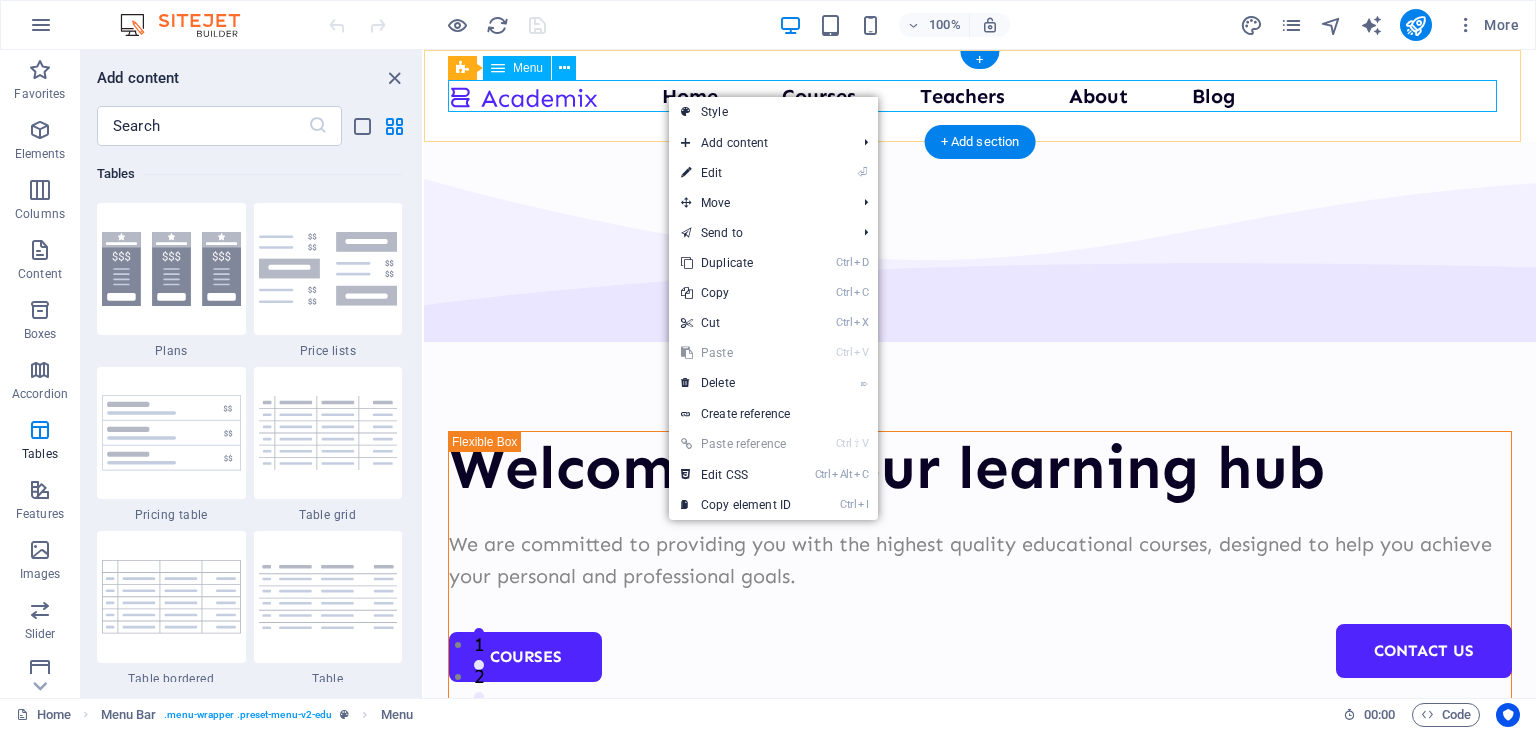 click on "Home Courses Teachers About Blog Contact Us" at bounding box center [980, 96] 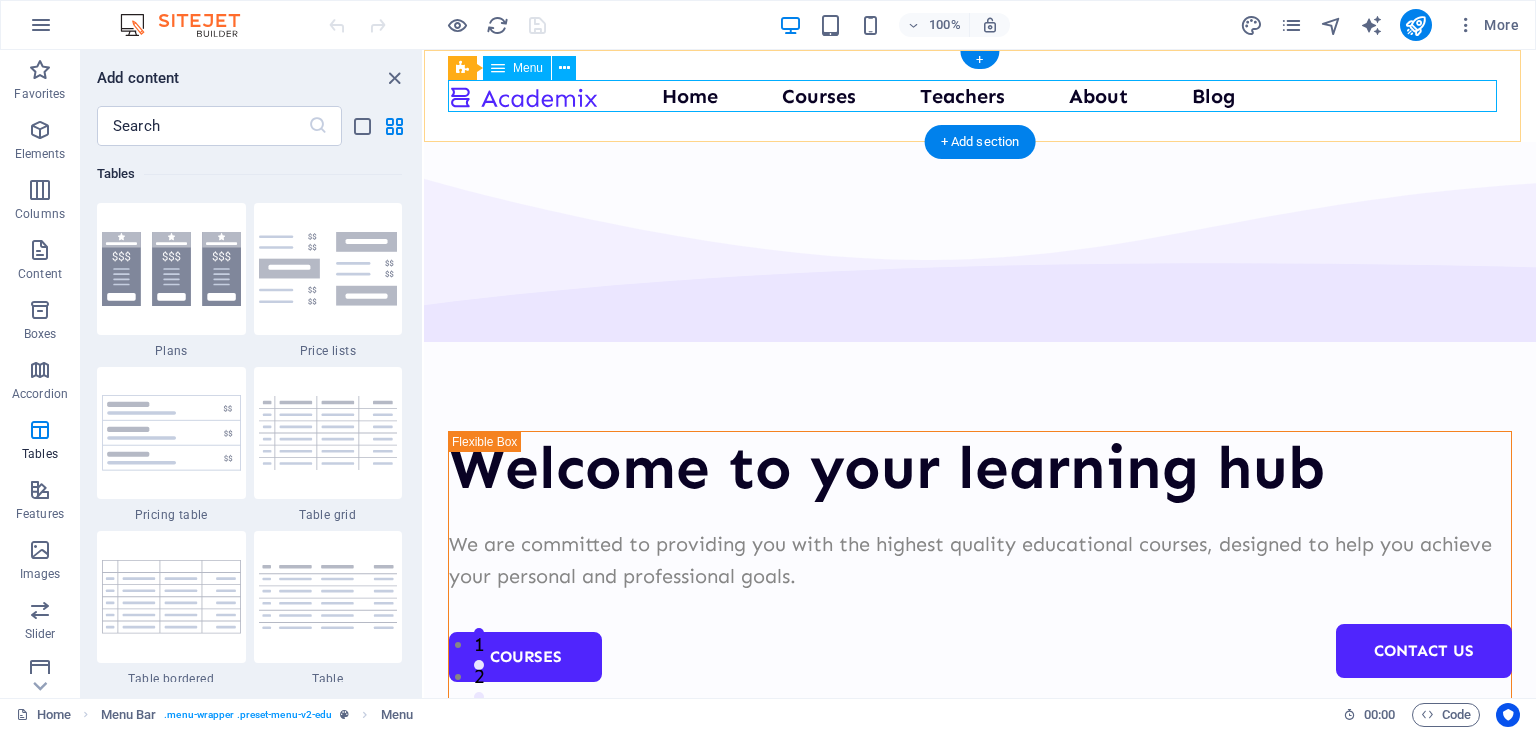 click on "Home Courses Teachers About Blog Contact Us" at bounding box center [980, 96] 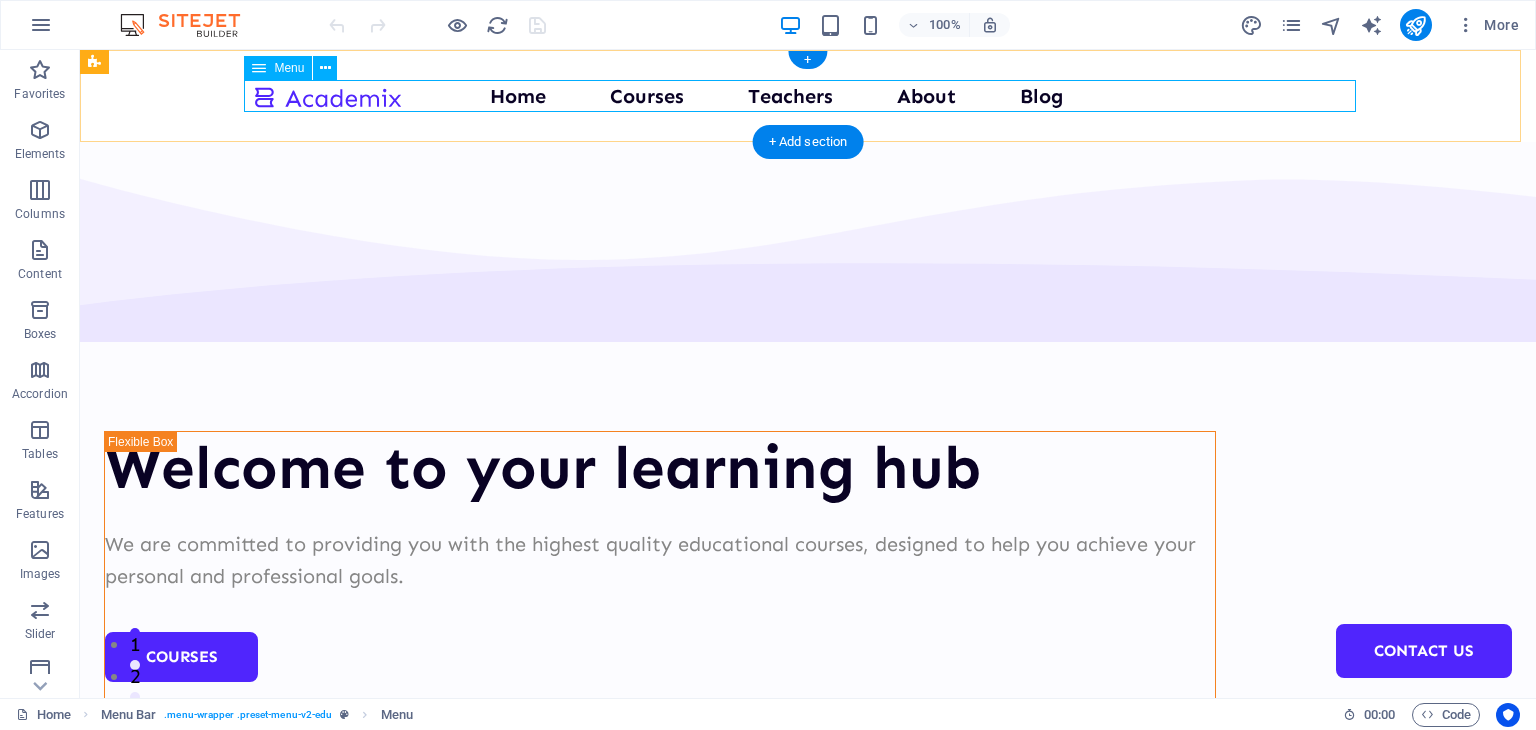 click on "Home Courses Teachers About Blog Contact Us" at bounding box center (808, 96) 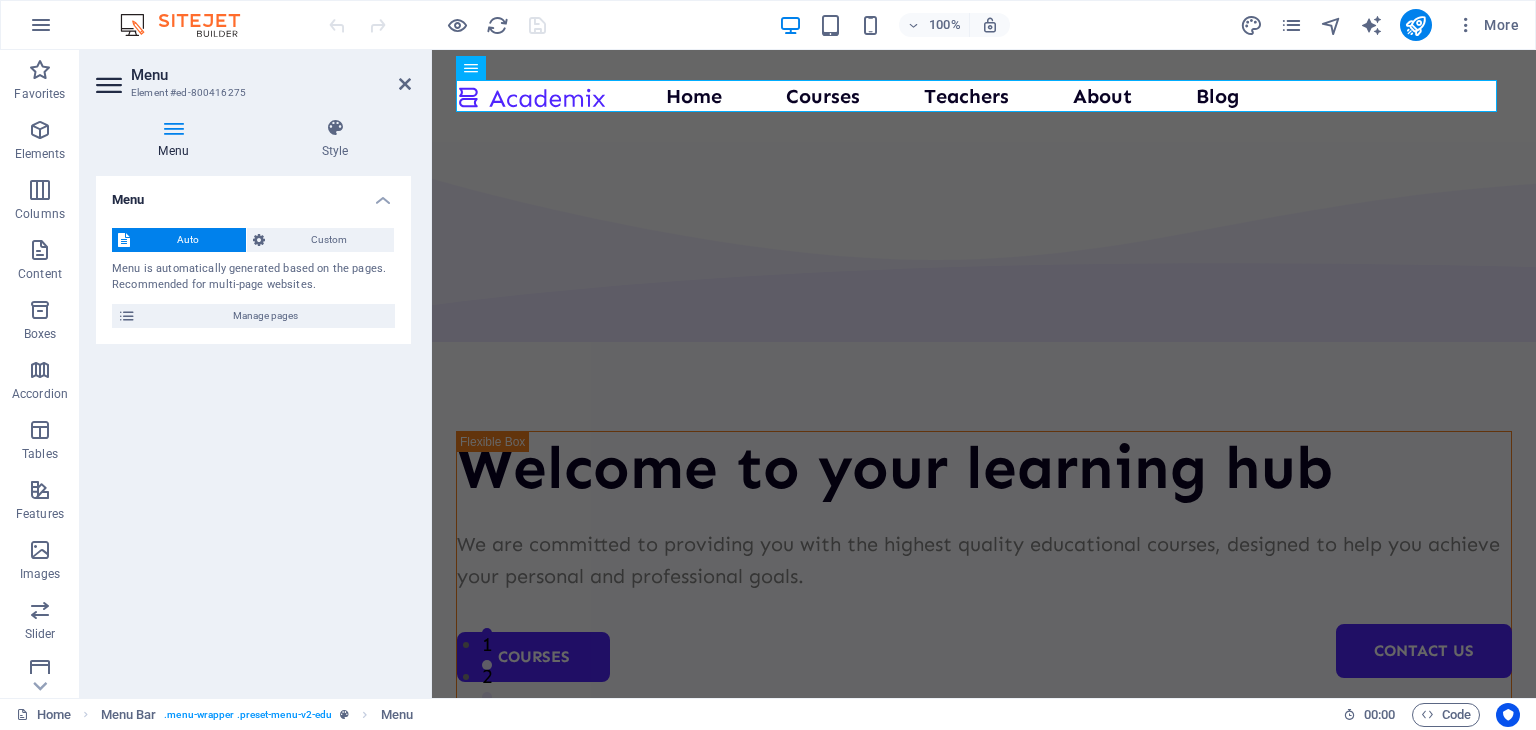 click on "Menu" at bounding box center (177, 139) 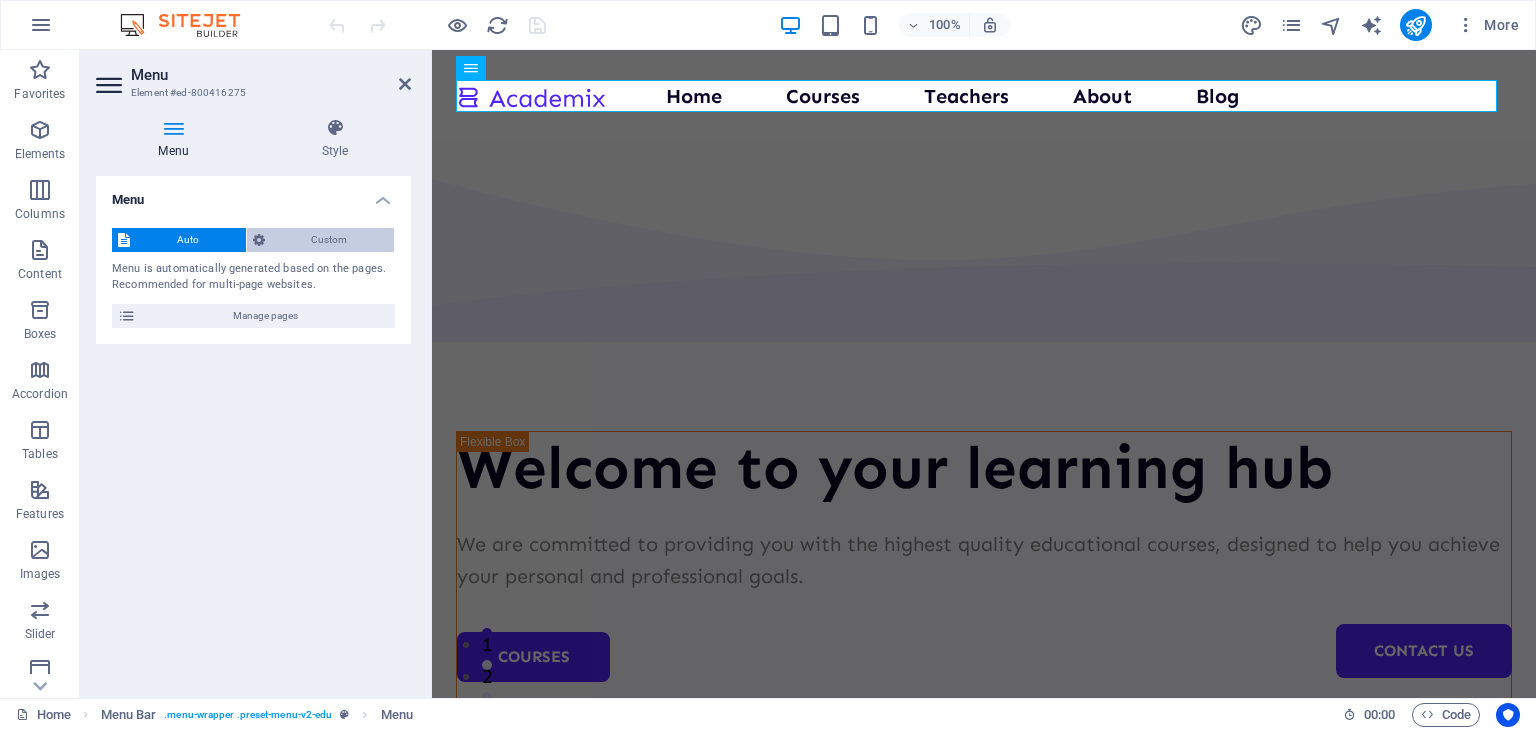 click on "Custom" at bounding box center [330, 240] 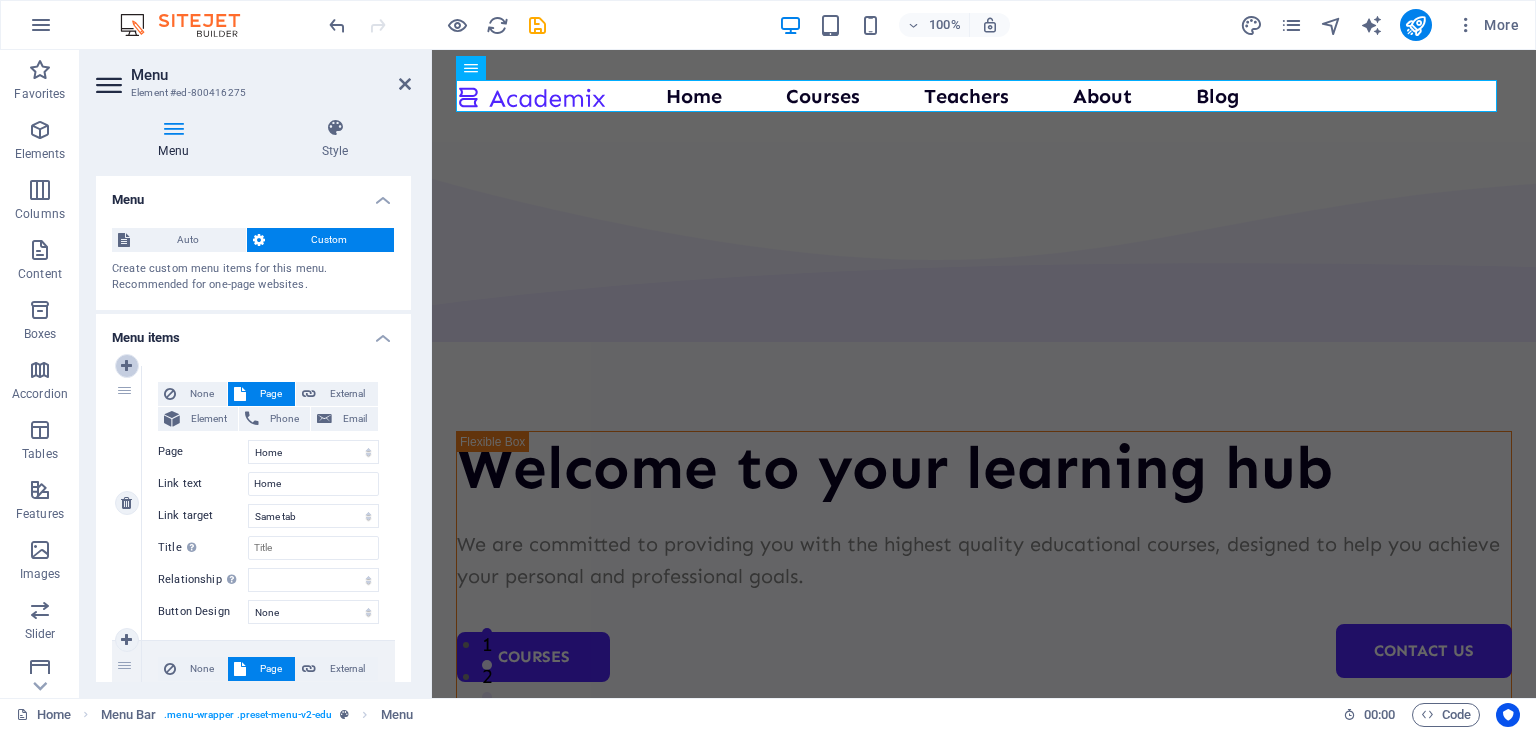 click at bounding box center (126, 366) 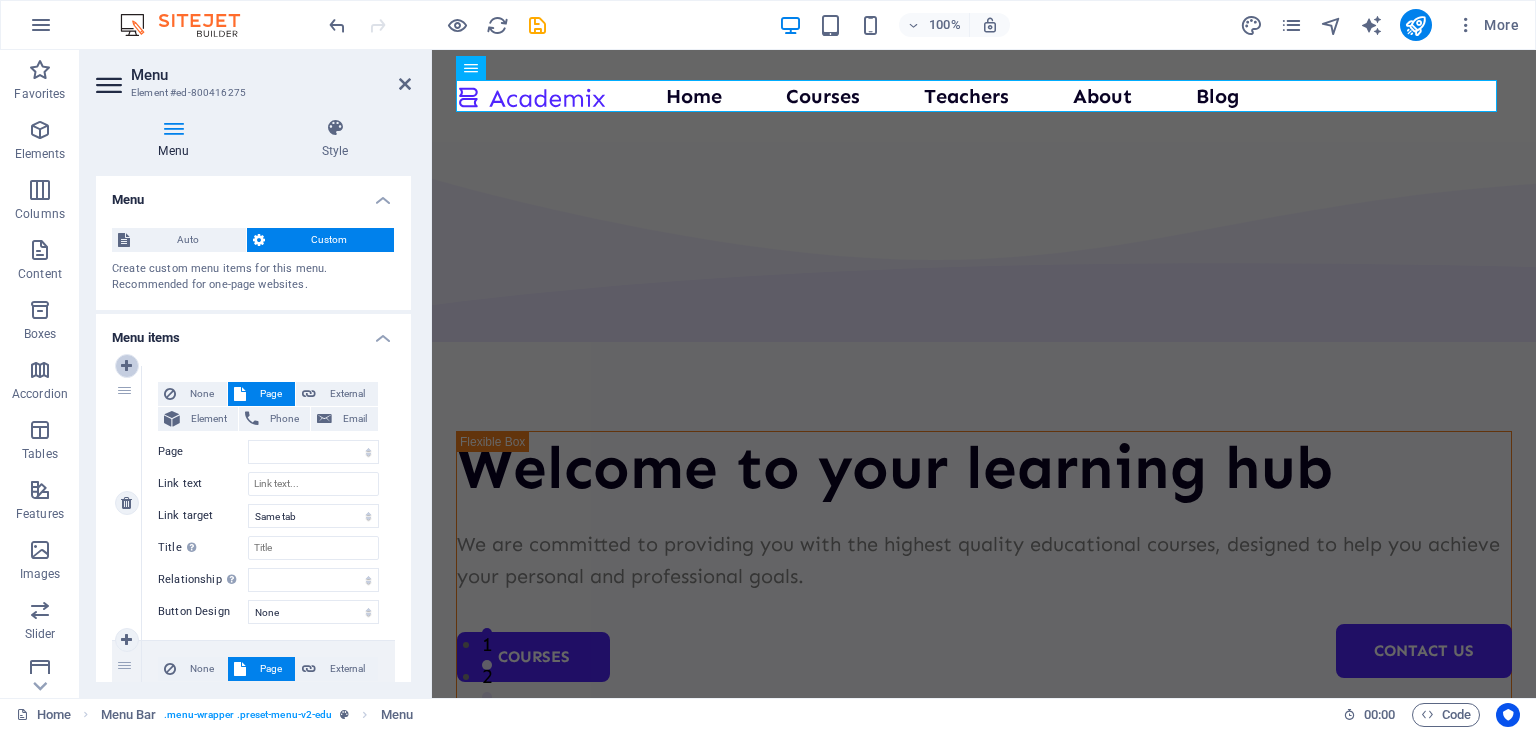 select on "5" 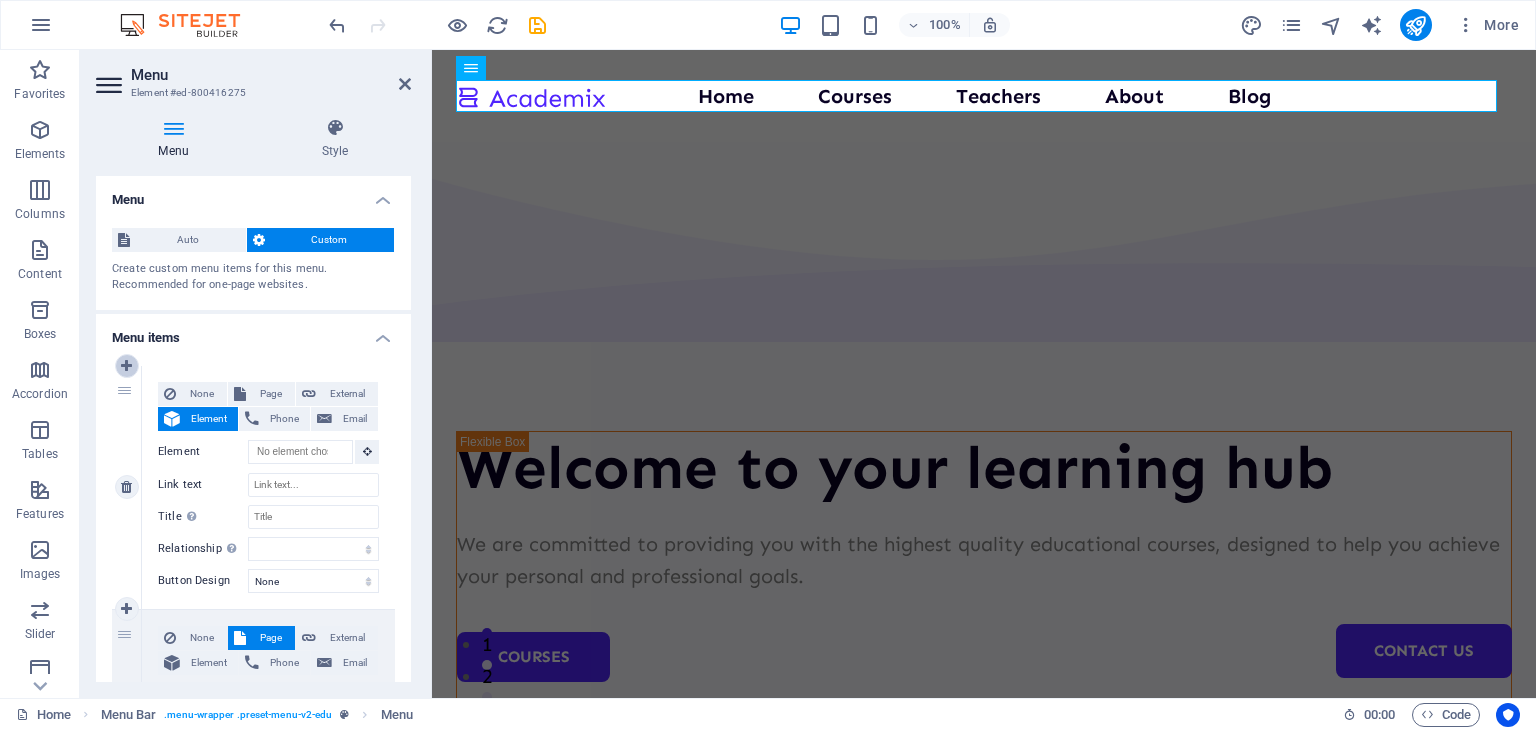 click at bounding box center [126, 366] 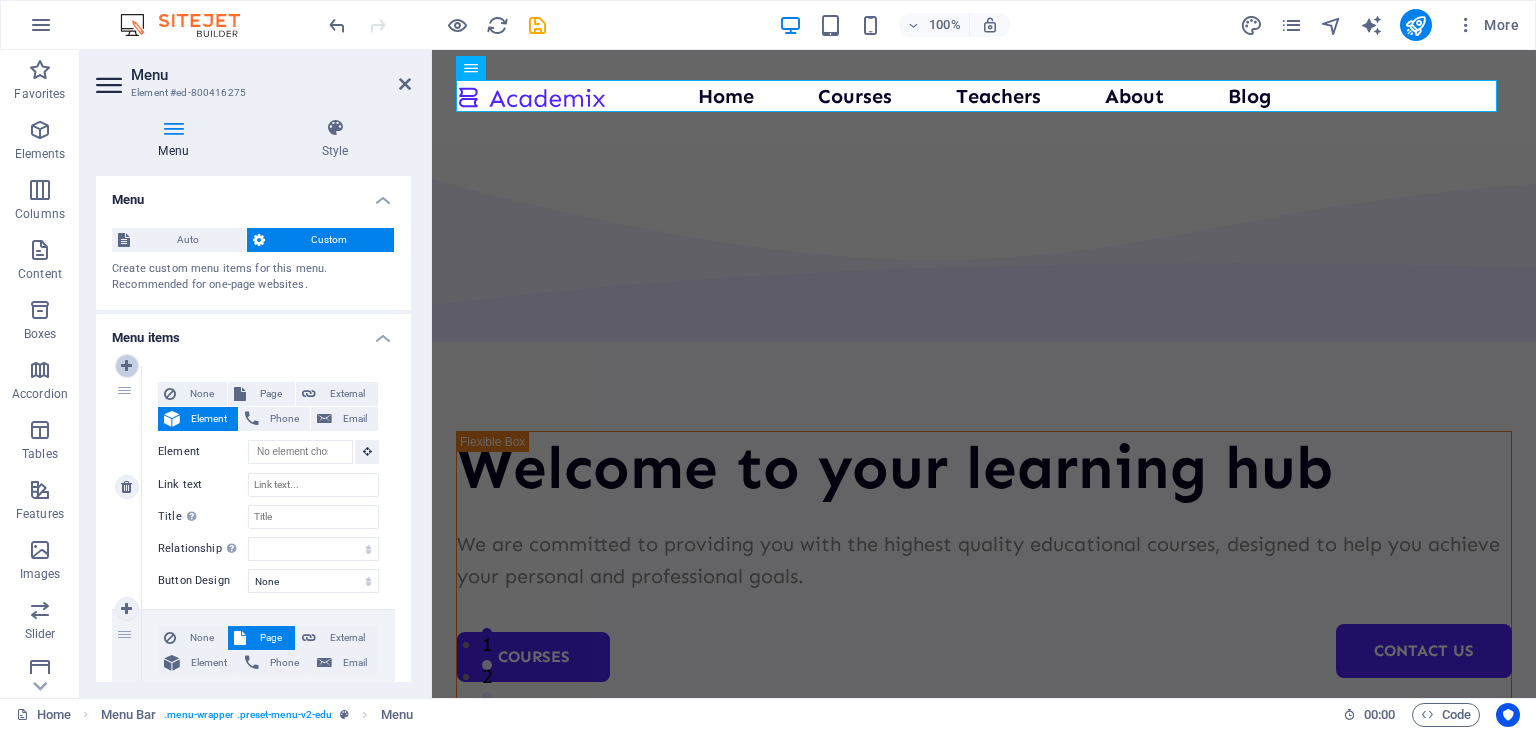 select on "4" 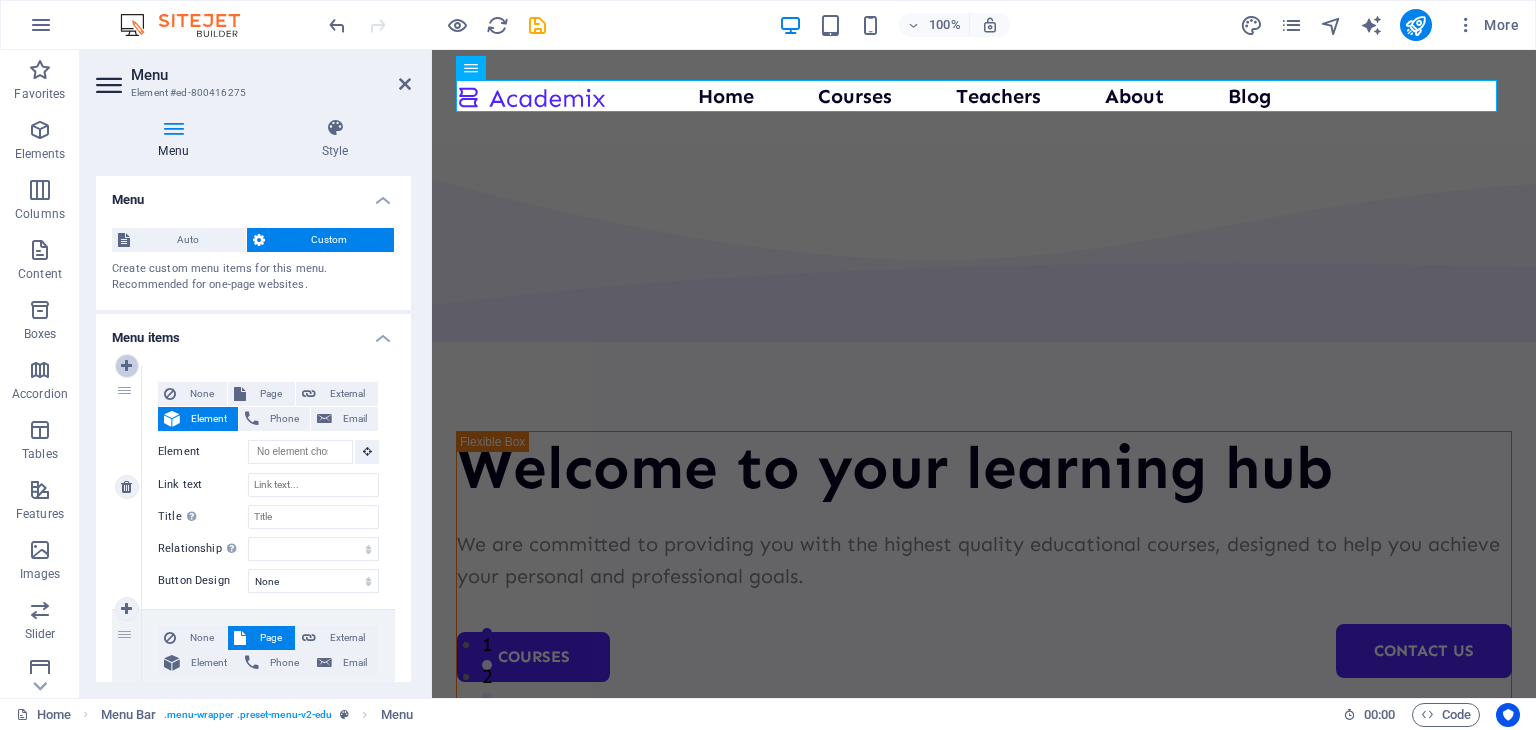 type on "Blog" 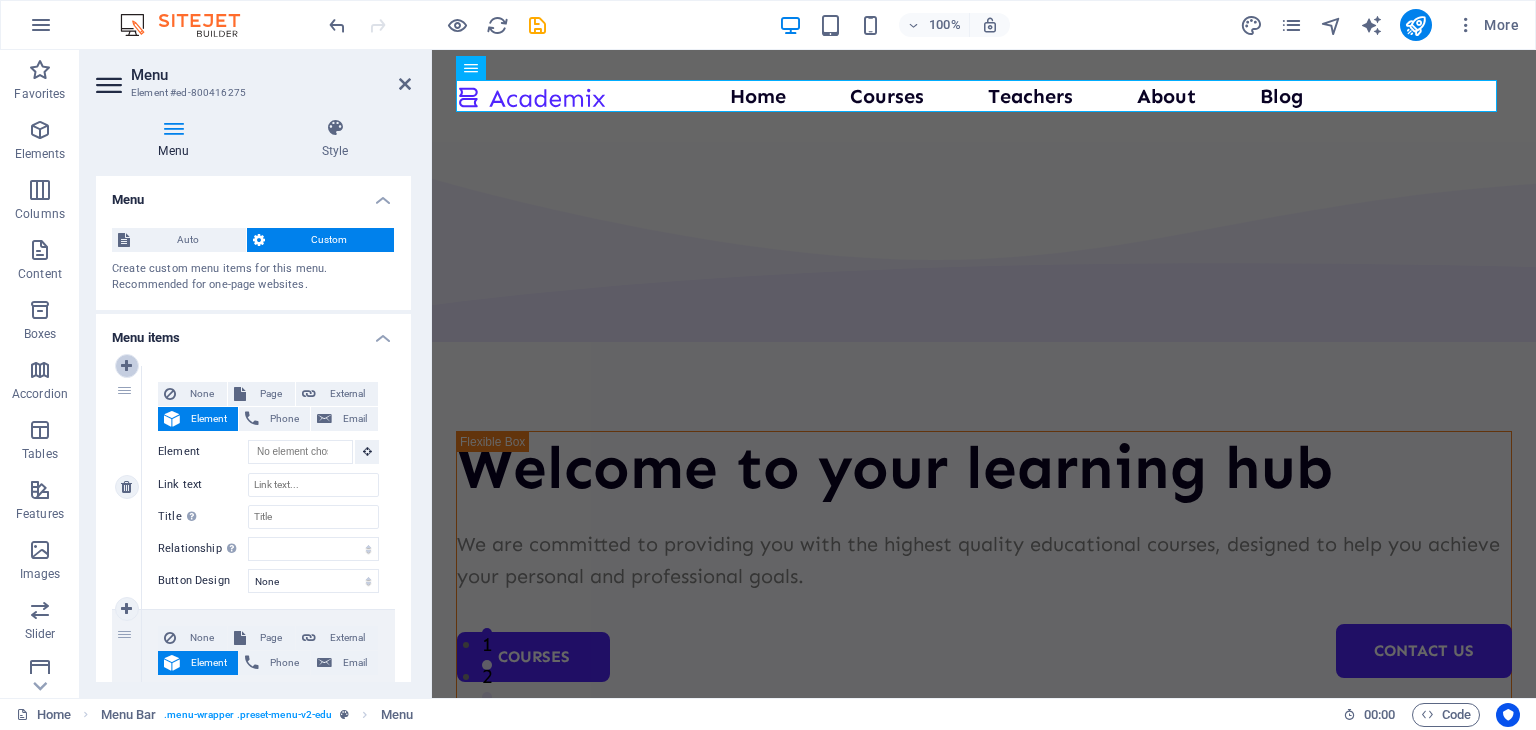 click at bounding box center (126, 366) 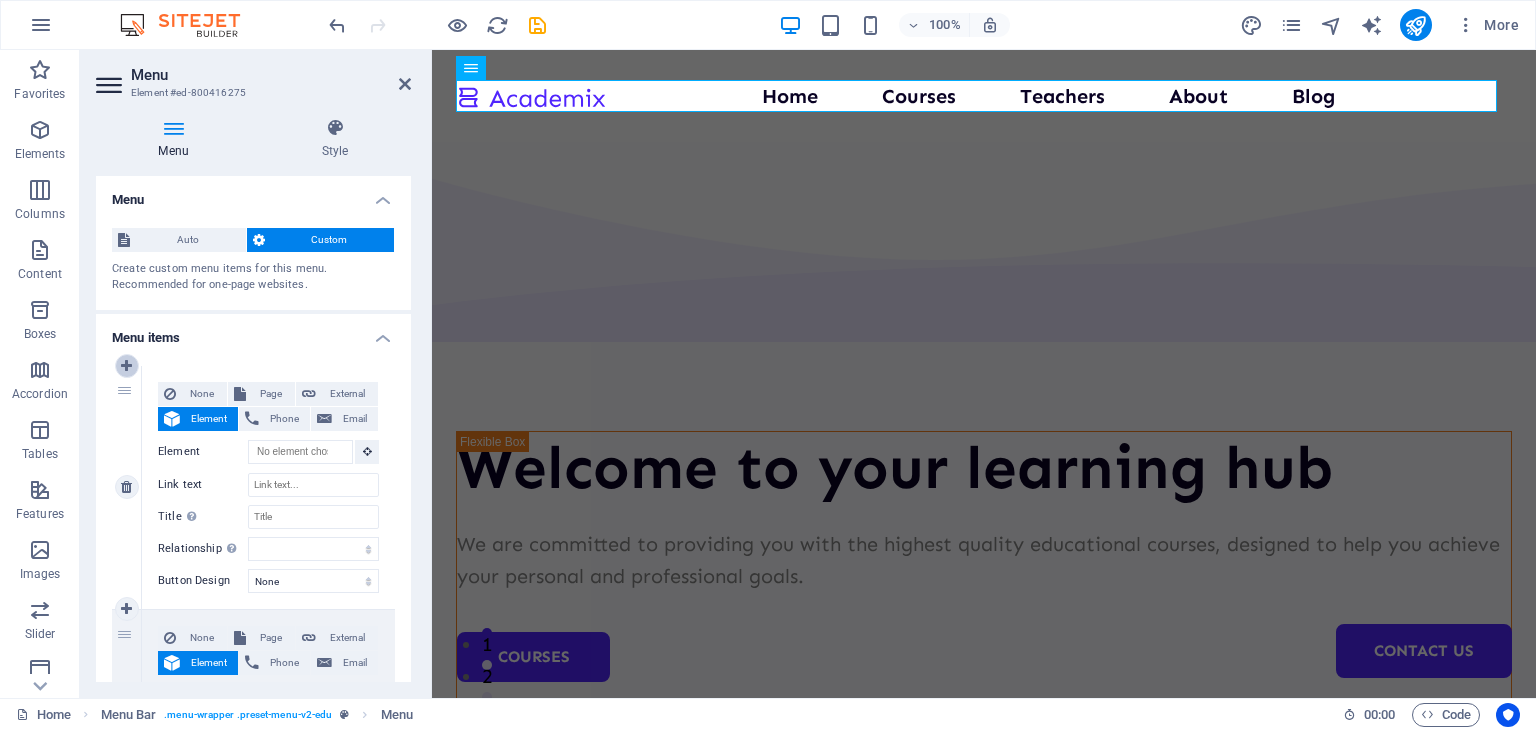 click at bounding box center [126, 366] 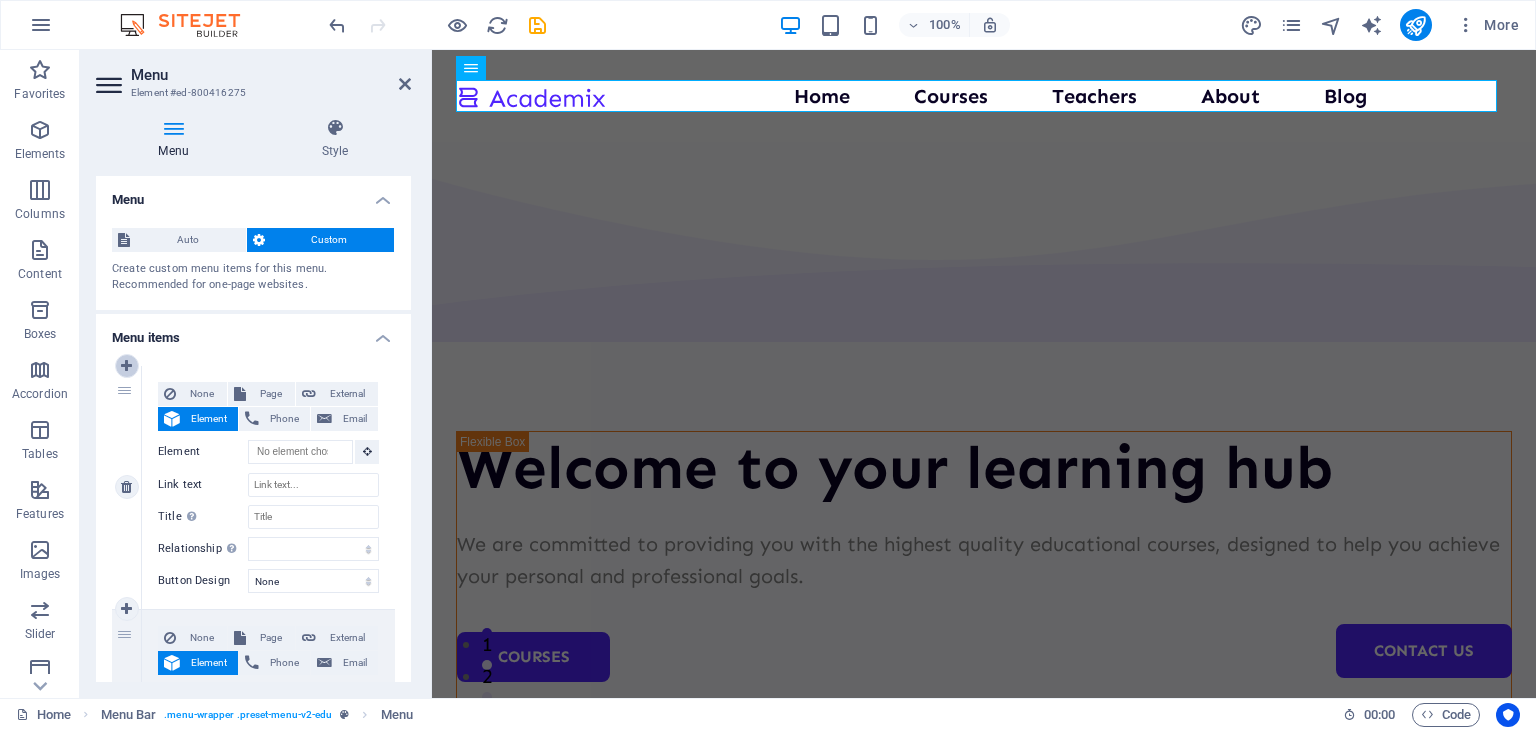 click at bounding box center [126, 366] 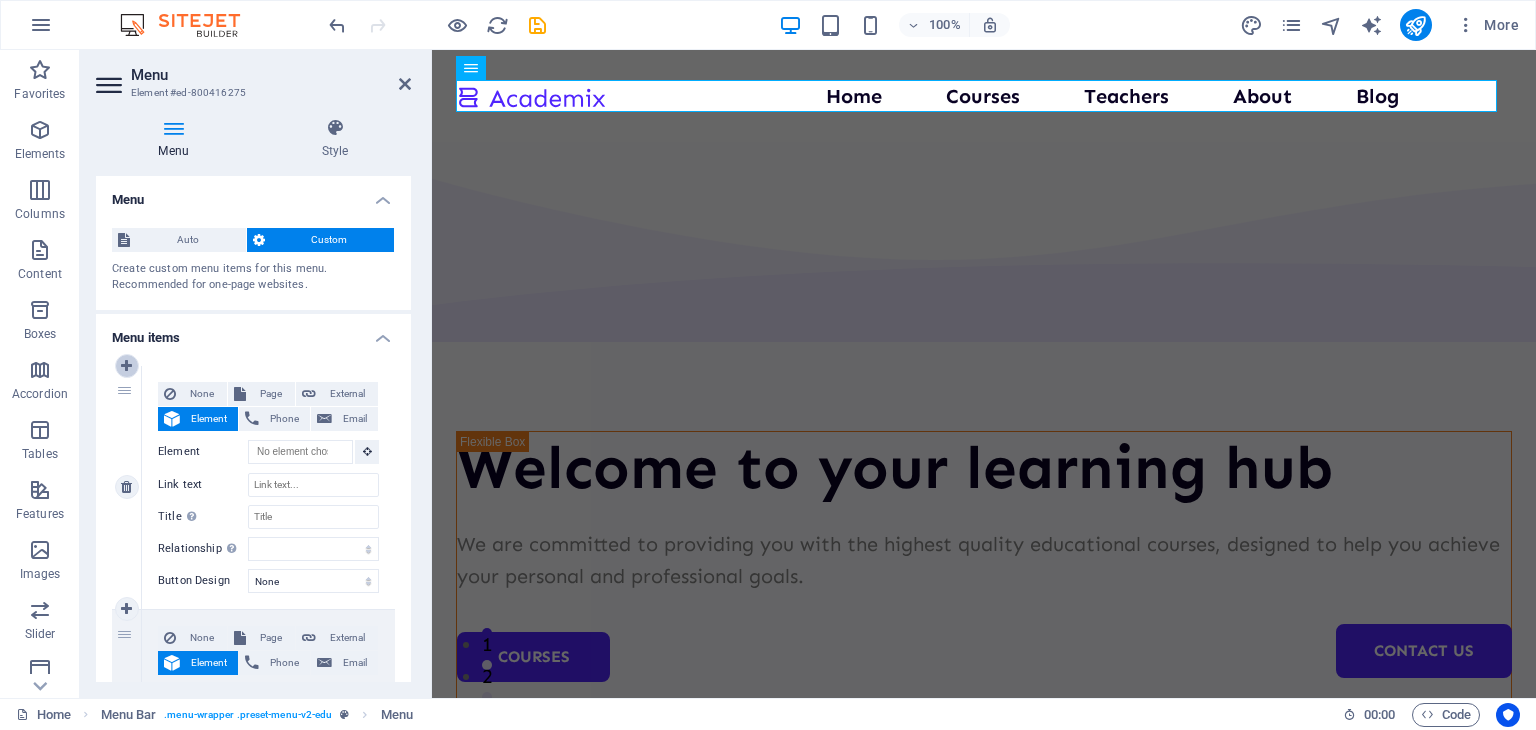 click at bounding box center [126, 366] 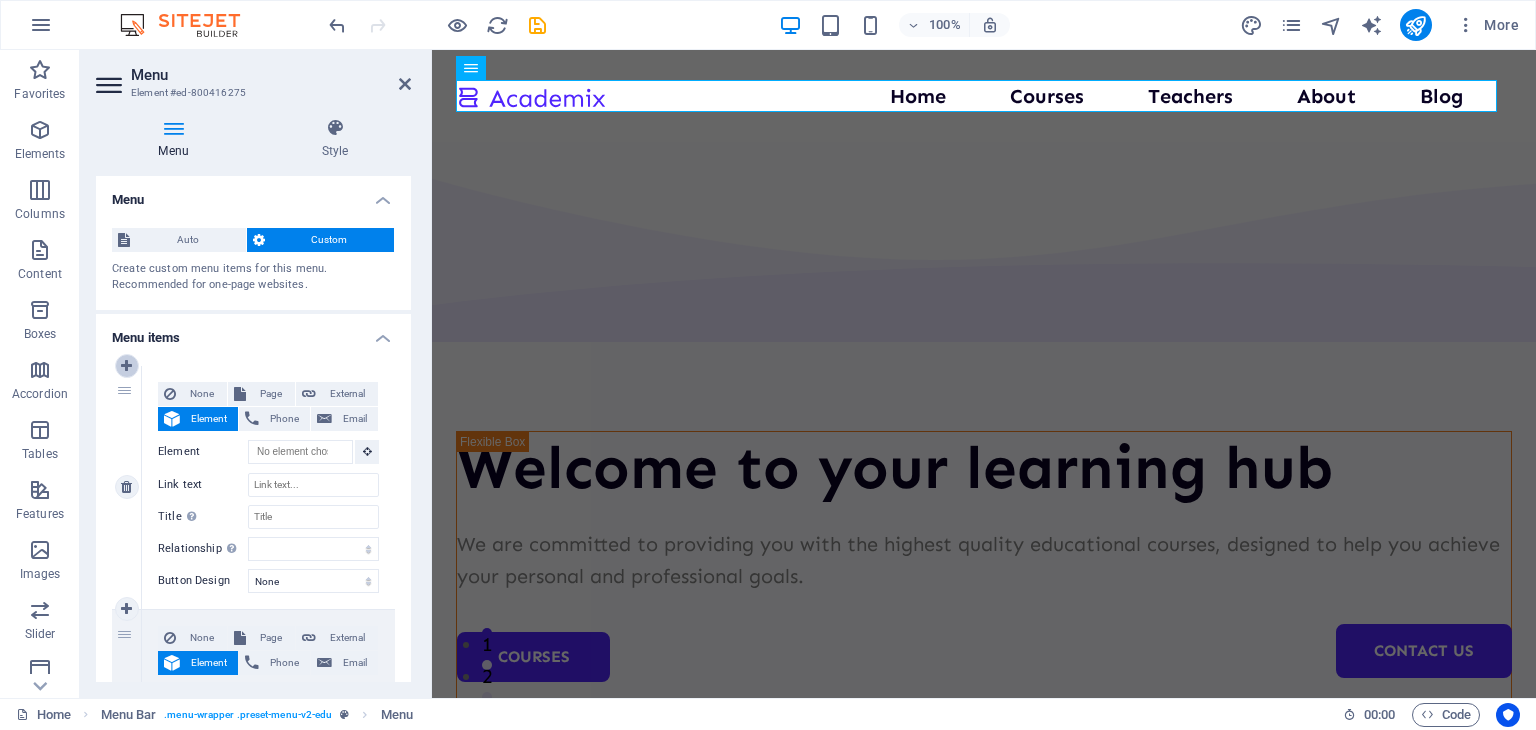 click at bounding box center [126, 366] 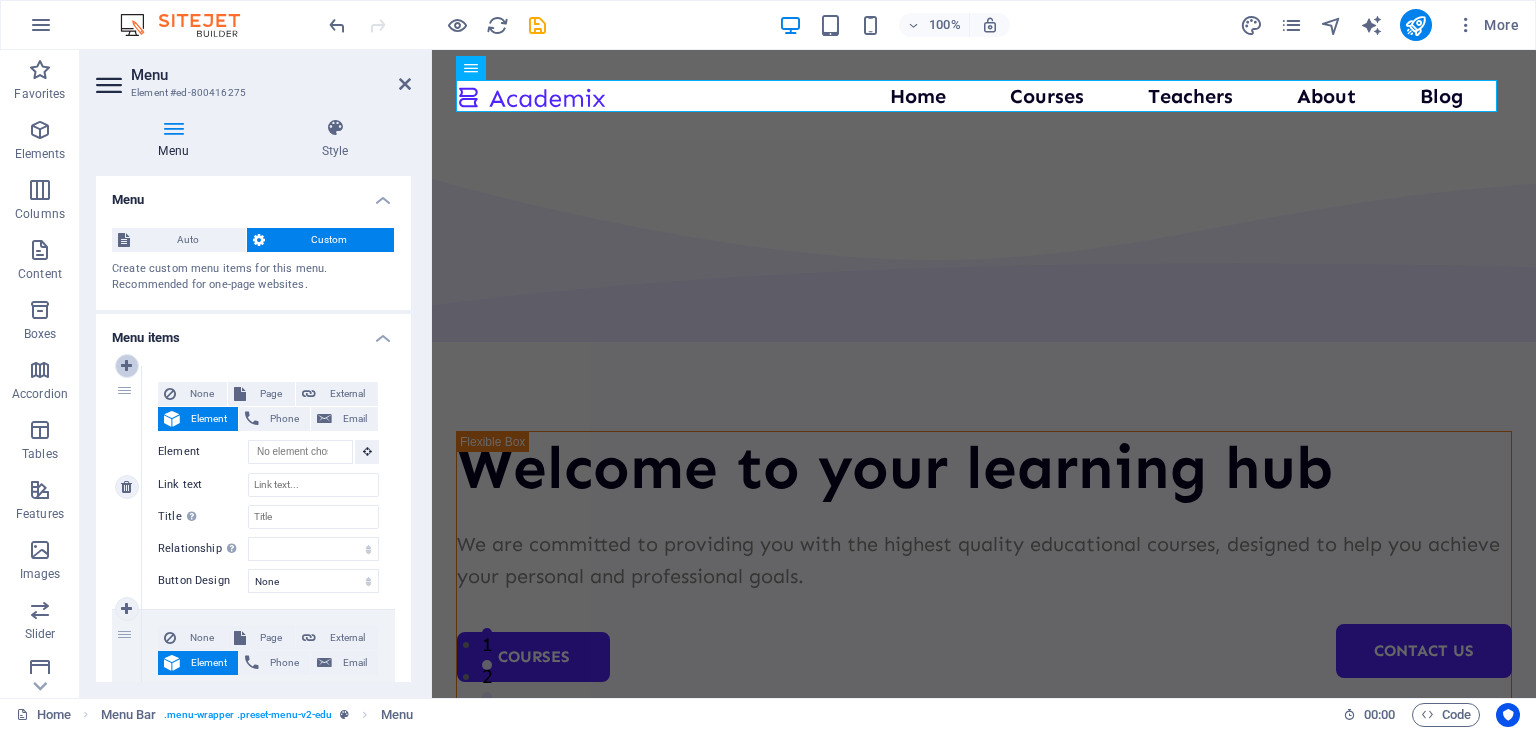 select 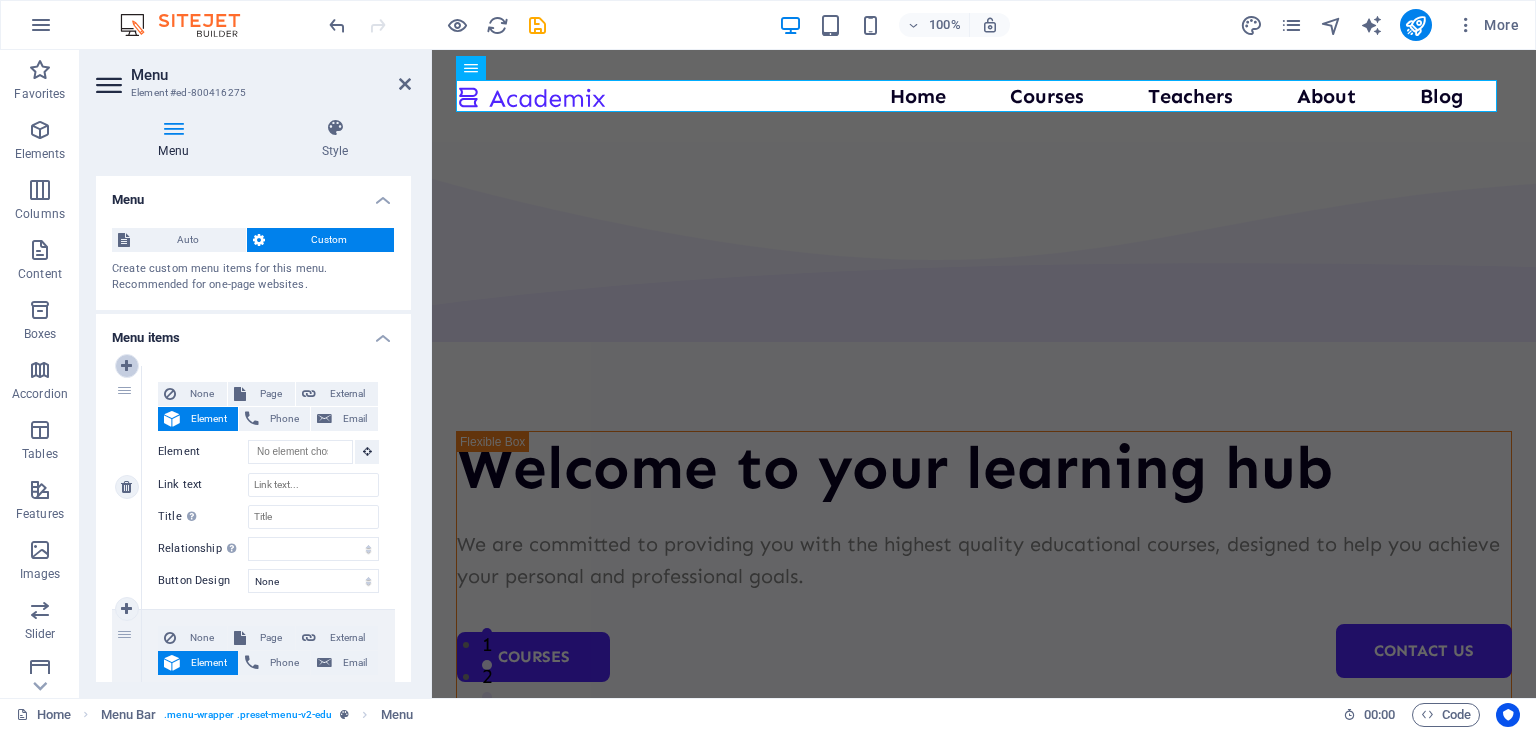 select on "0" 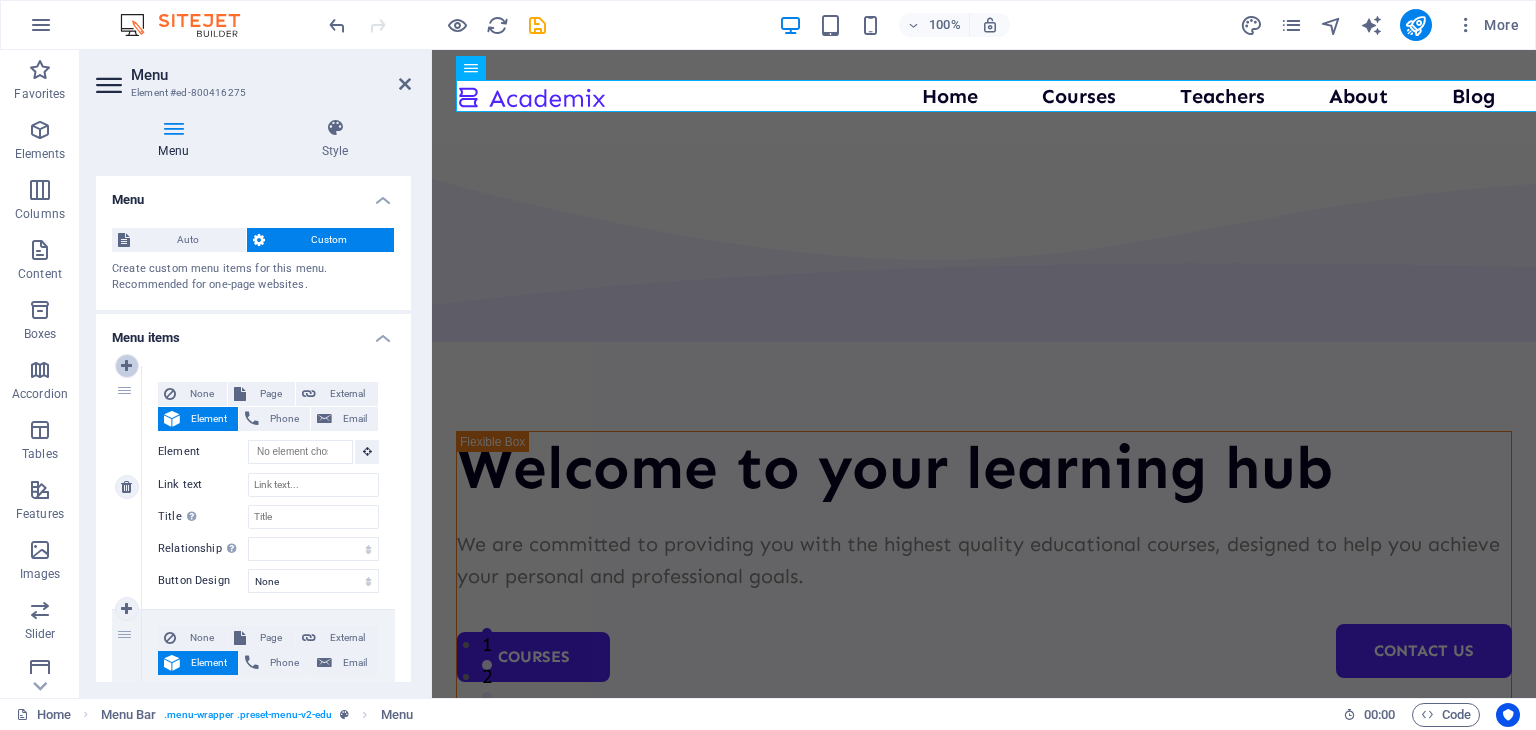 click at bounding box center [126, 366] 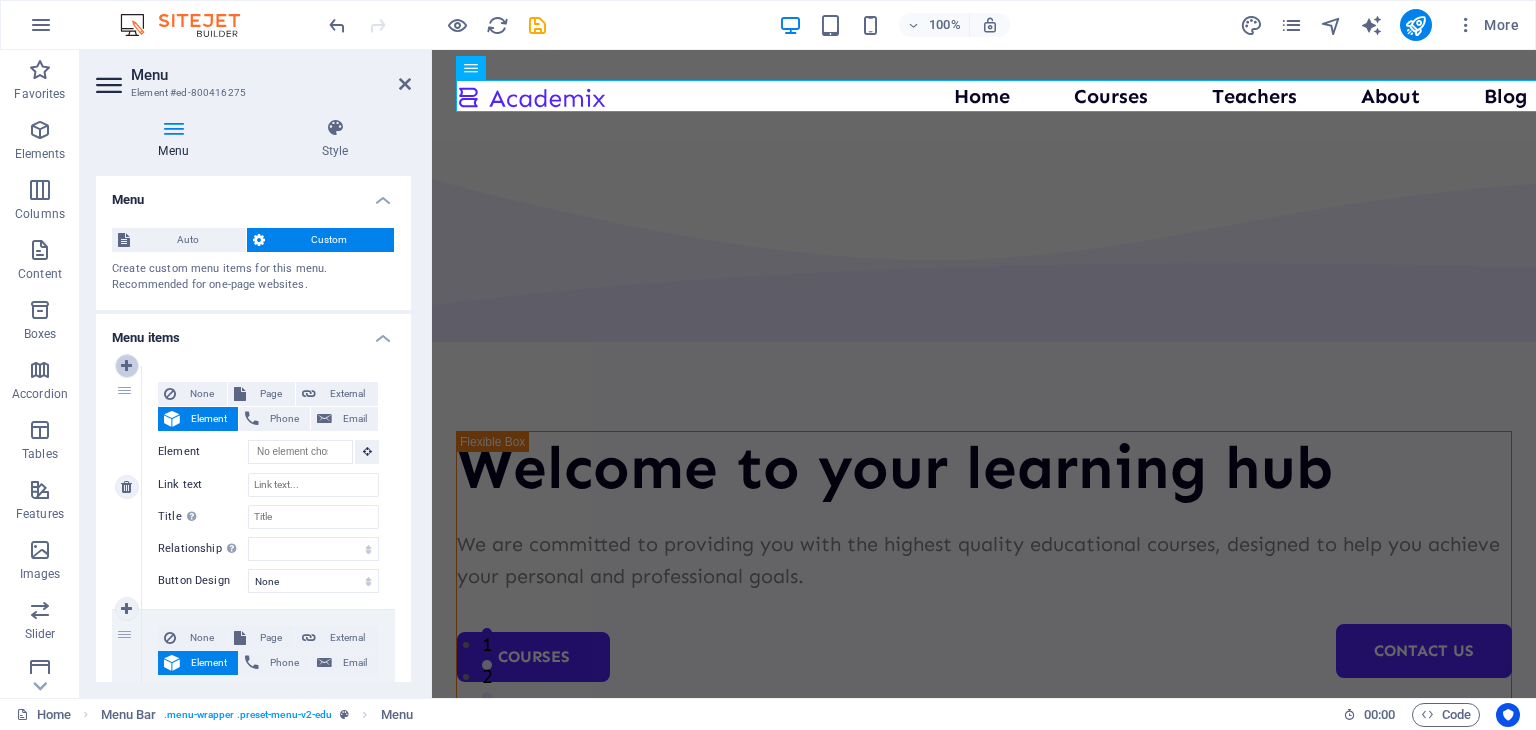click at bounding box center [126, 366] 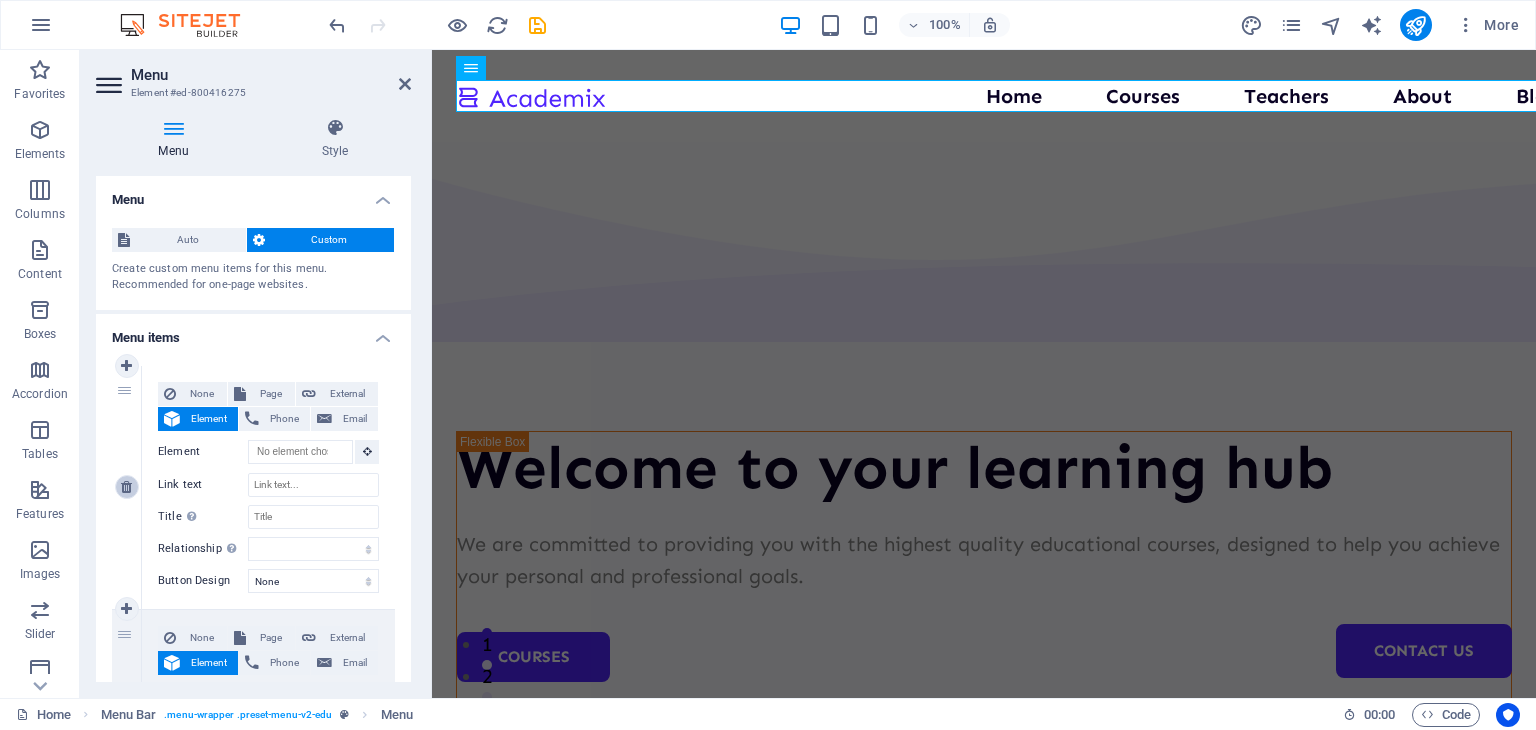 click at bounding box center (126, 487) 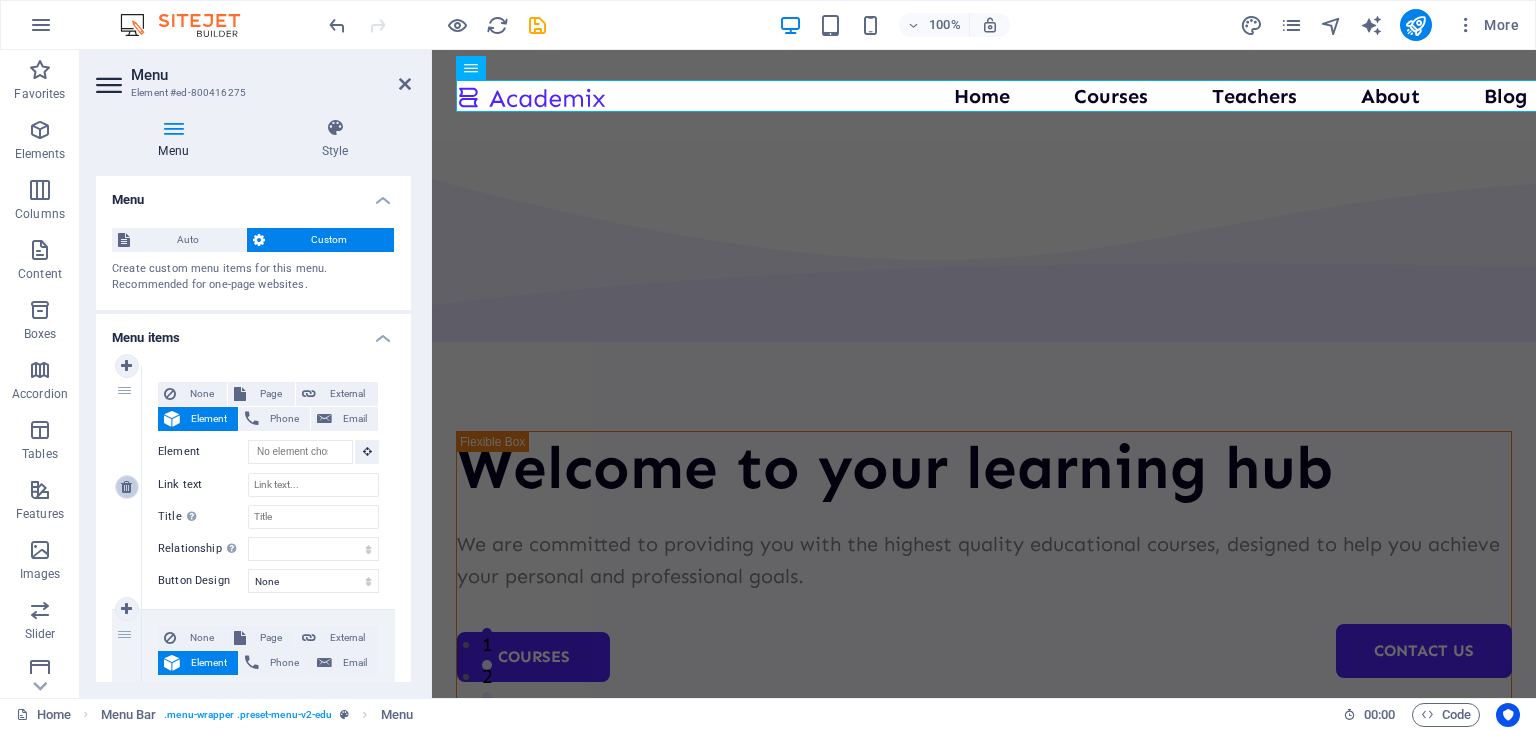 click at bounding box center [126, 487] 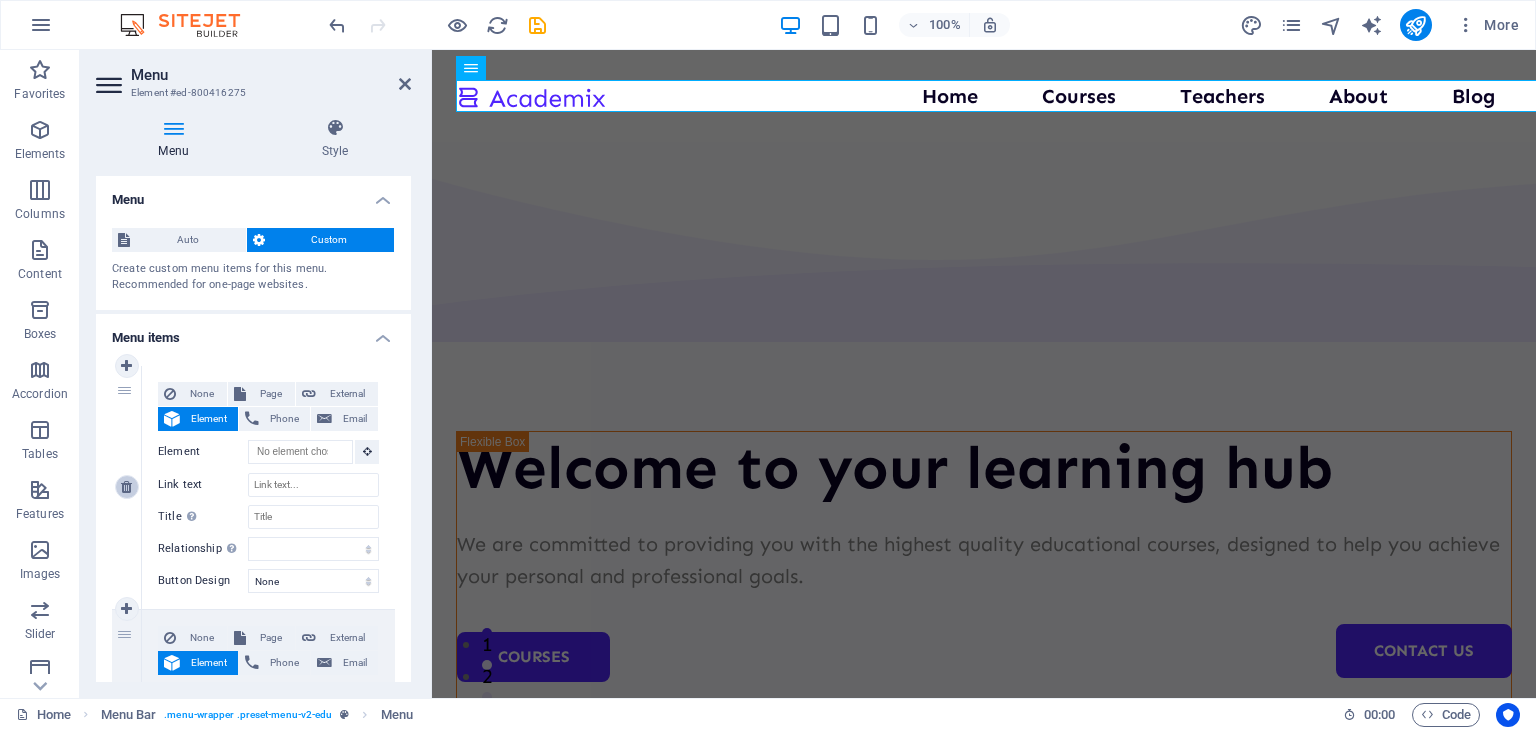 click at bounding box center [126, 487] 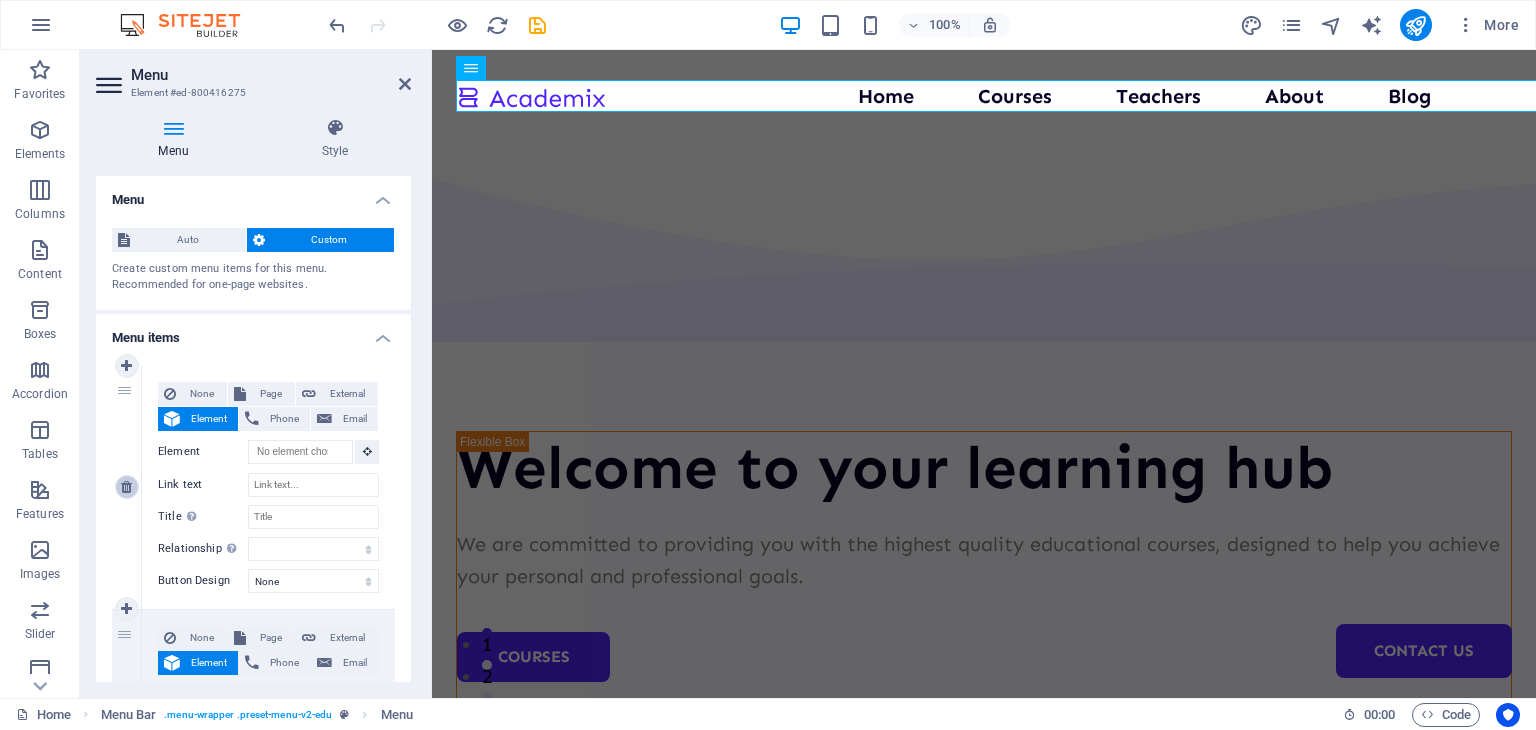 click at bounding box center (126, 487) 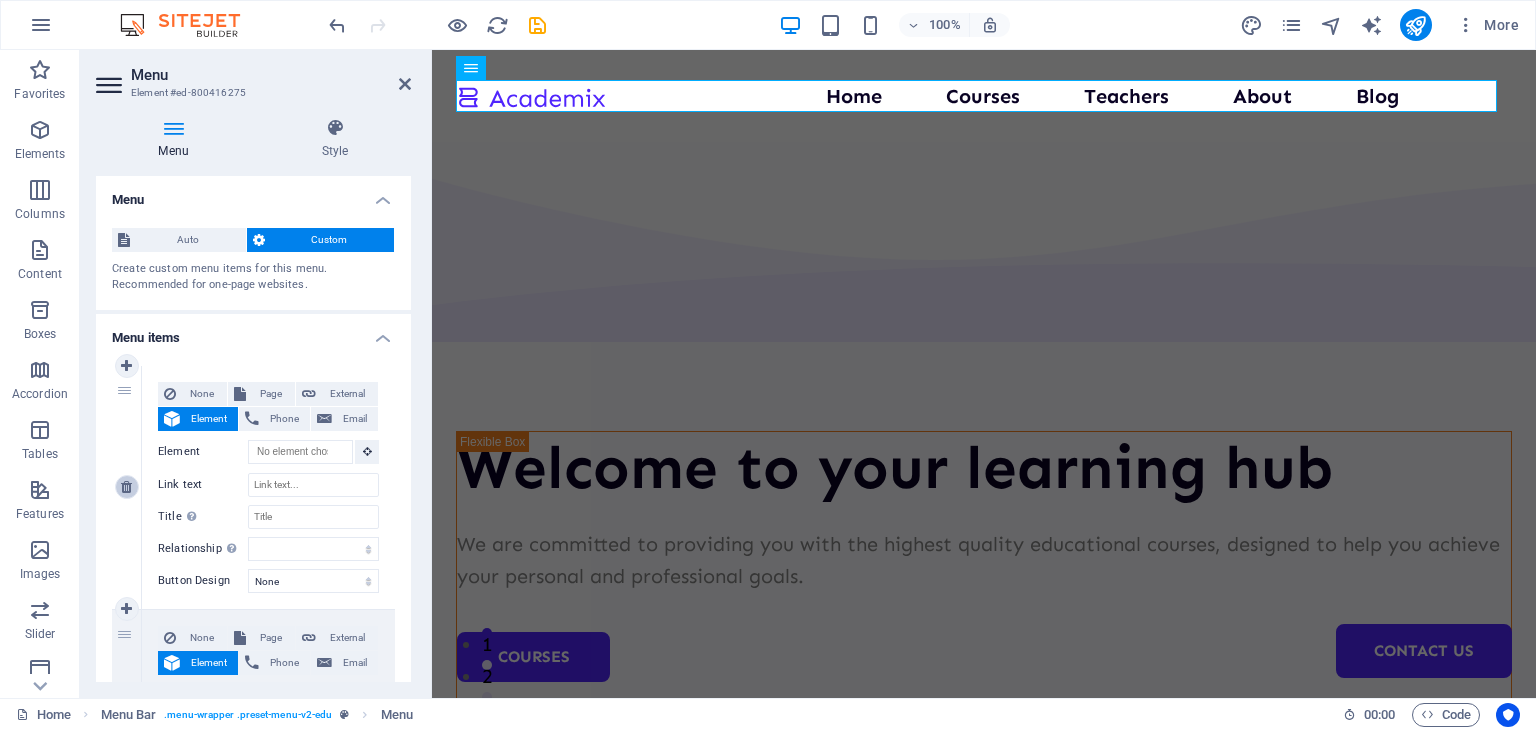 click at bounding box center (126, 487) 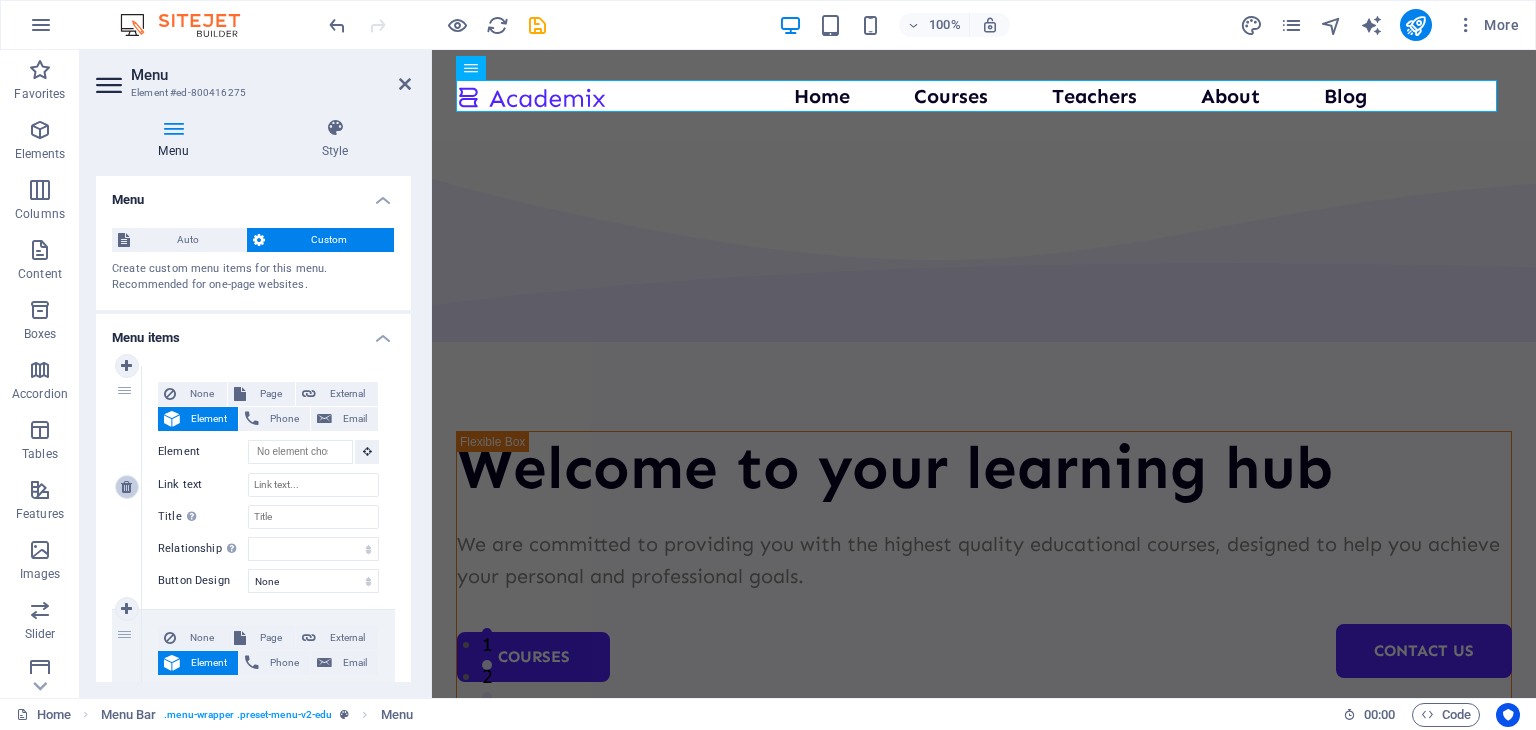 click at bounding box center [126, 487] 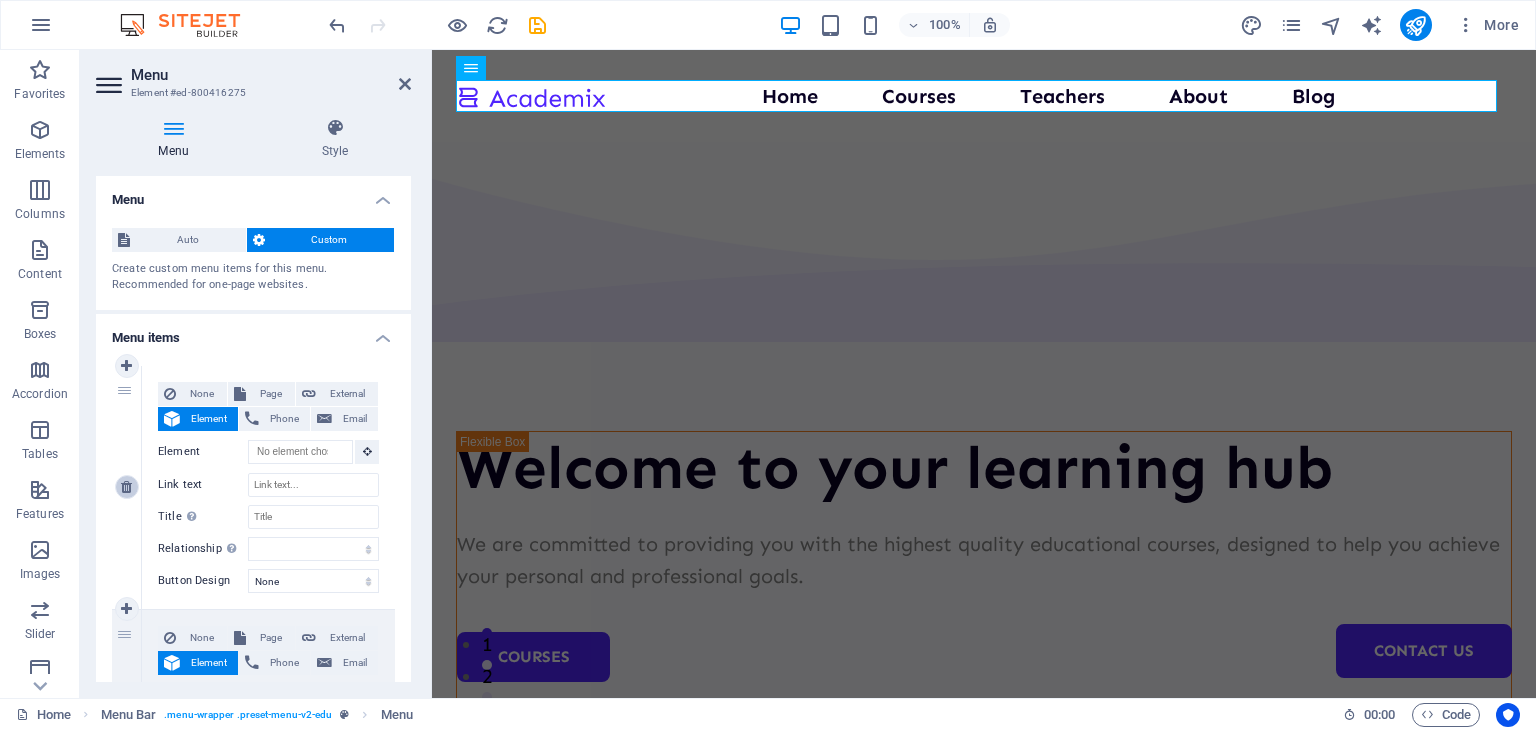 click at bounding box center [126, 487] 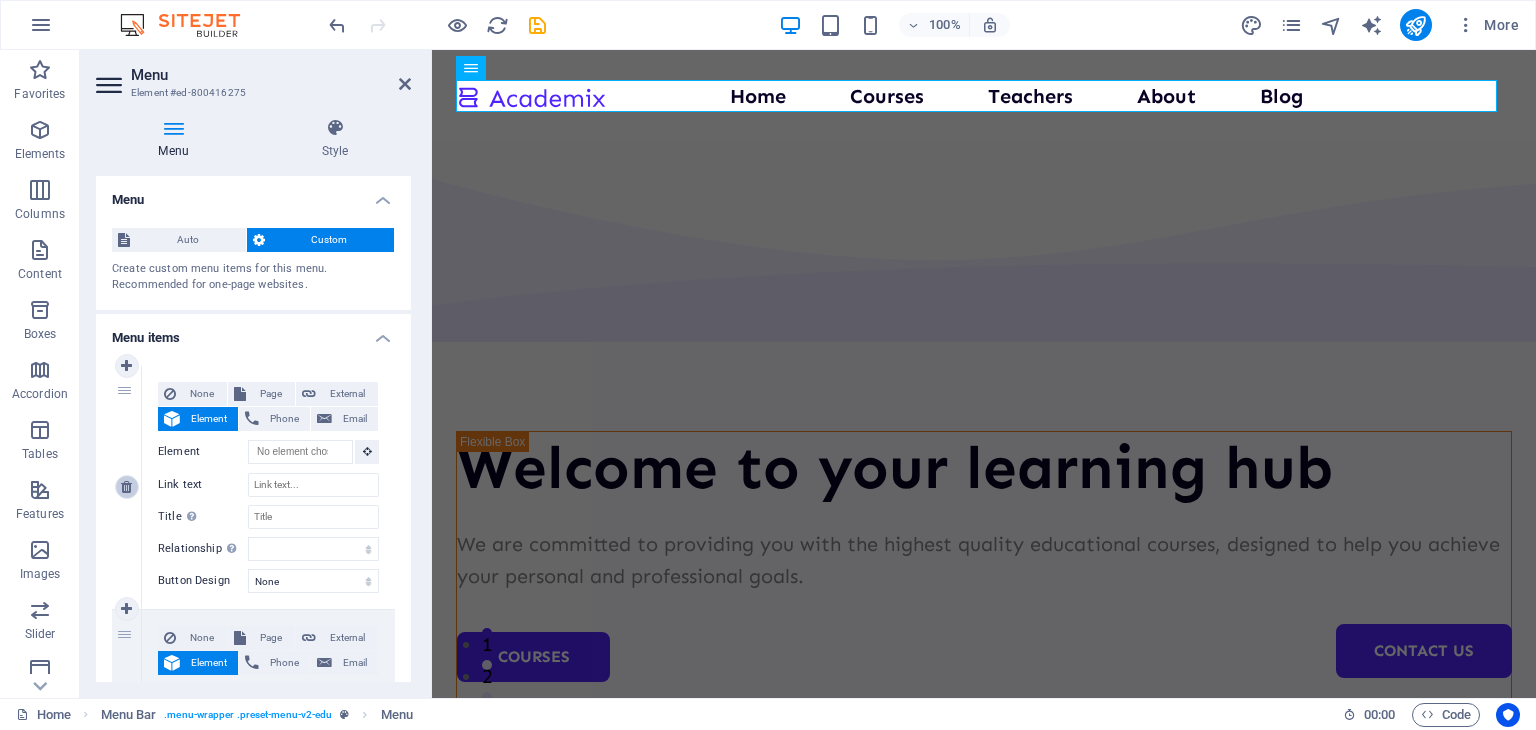 click at bounding box center [126, 487] 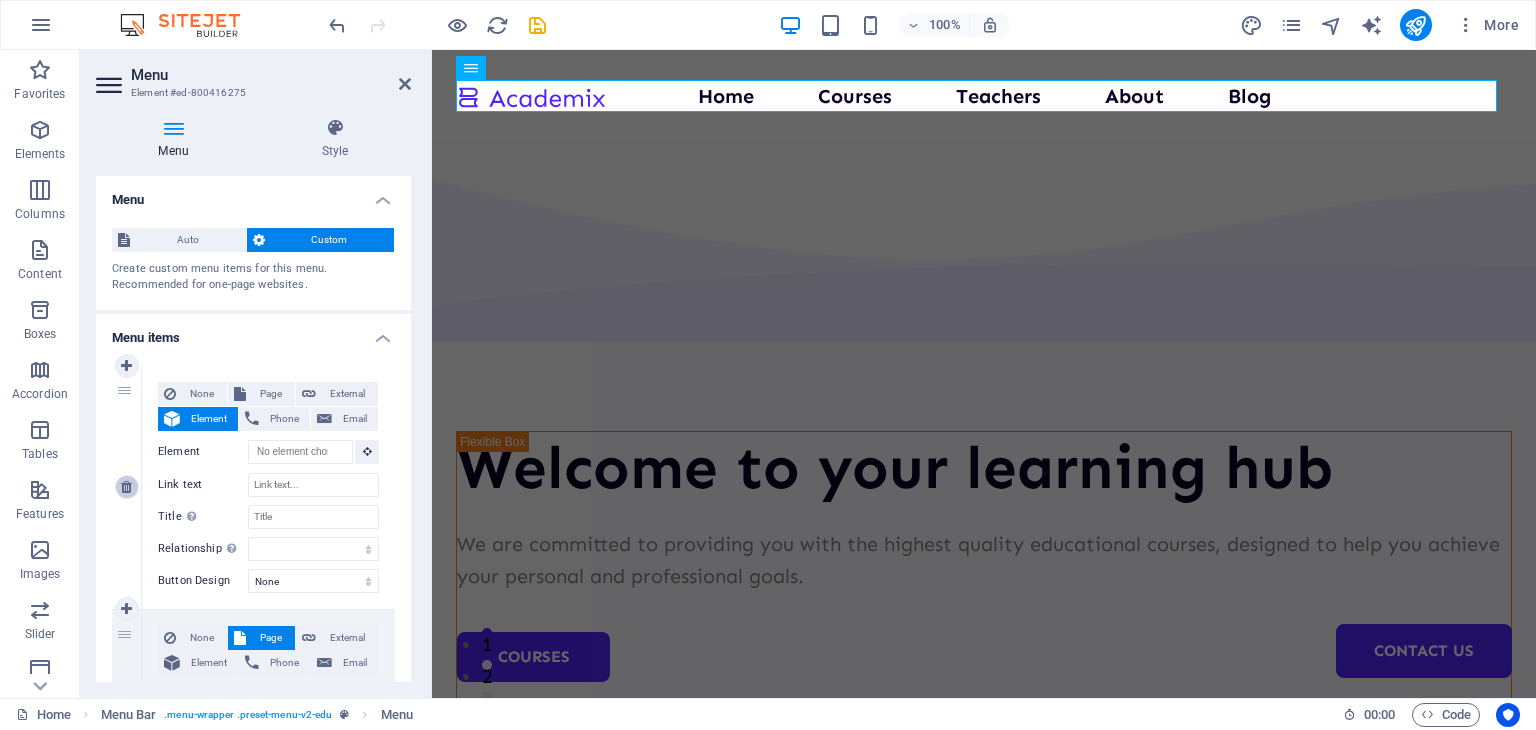 click at bounding box center (126, 487) 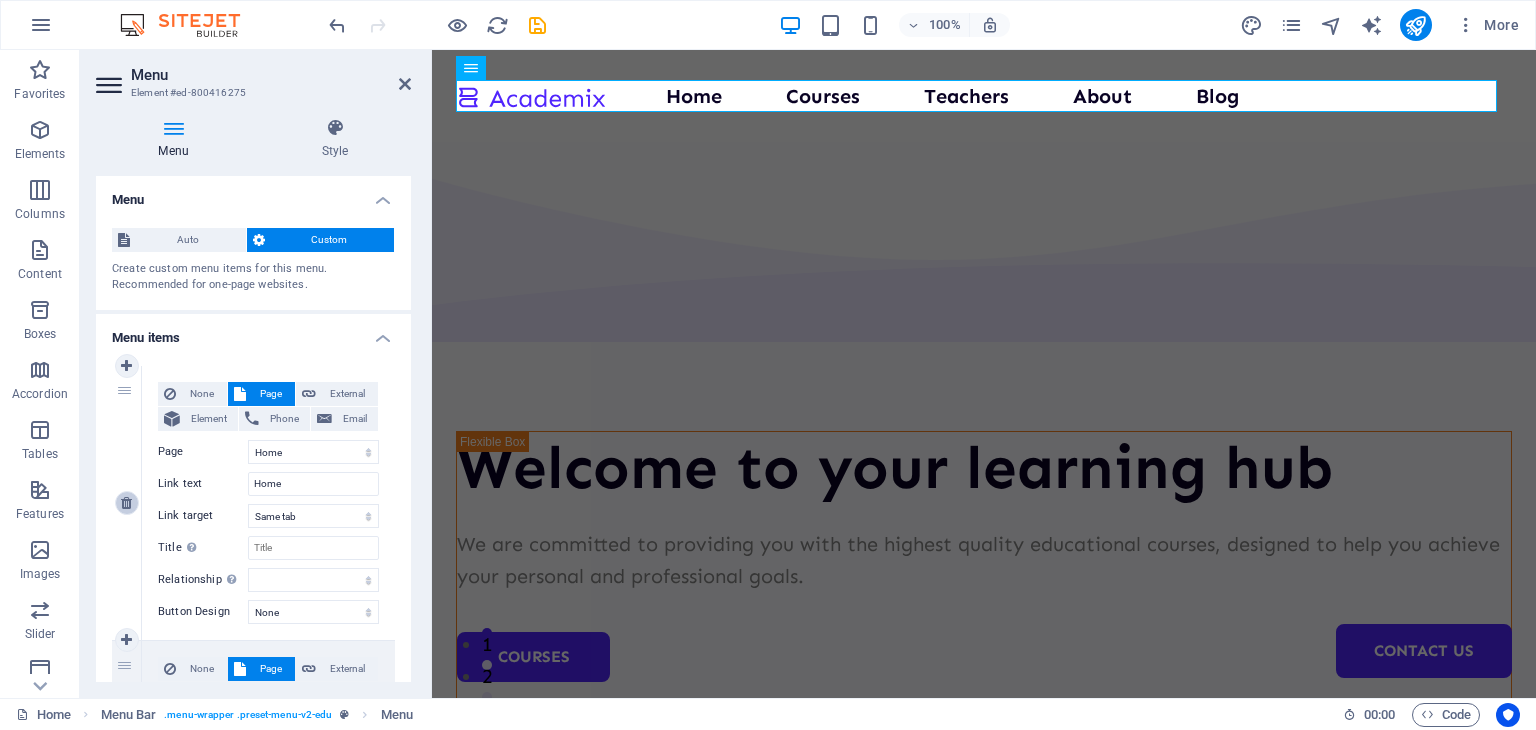 click on "1" at bounding box center [127, 503] 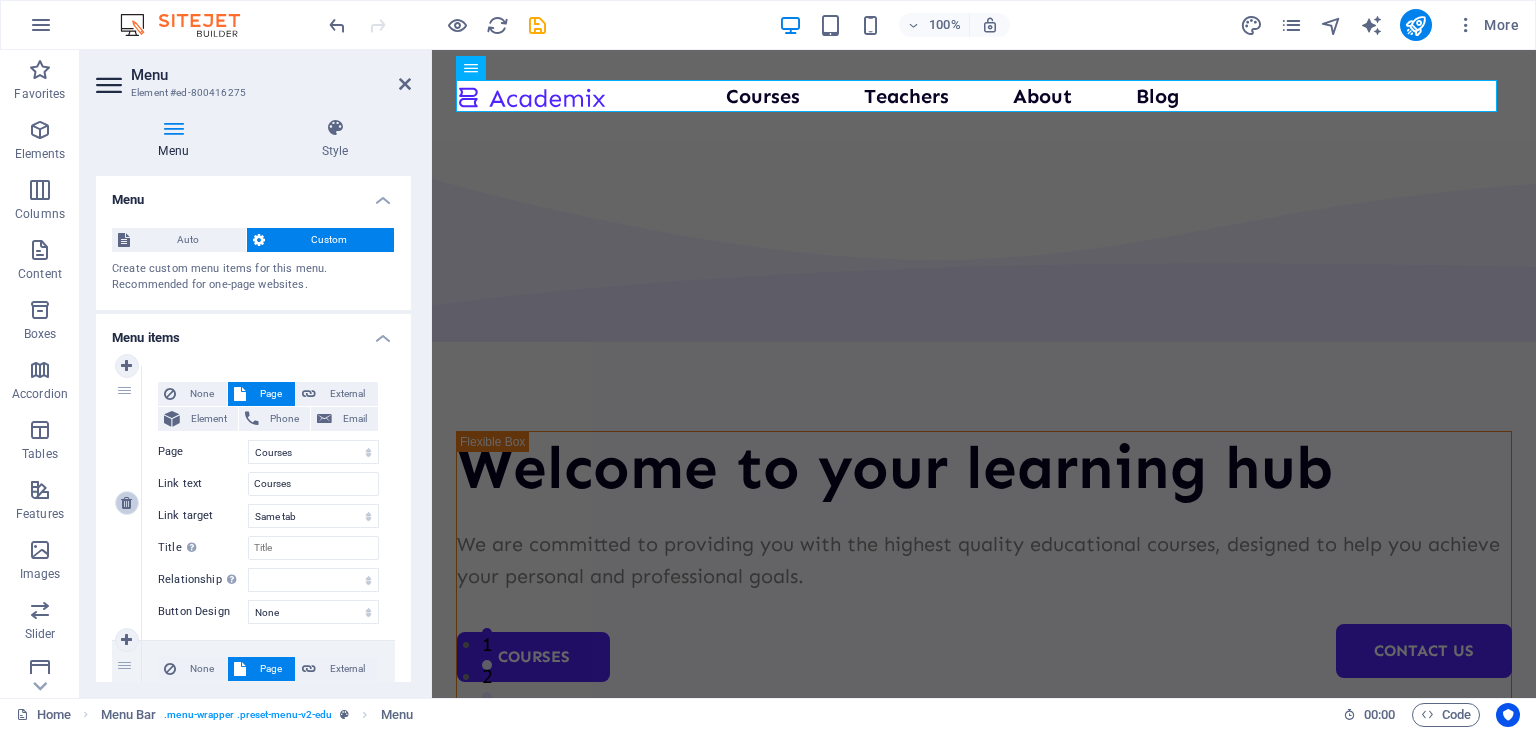 click at bounding box center [126, 503] 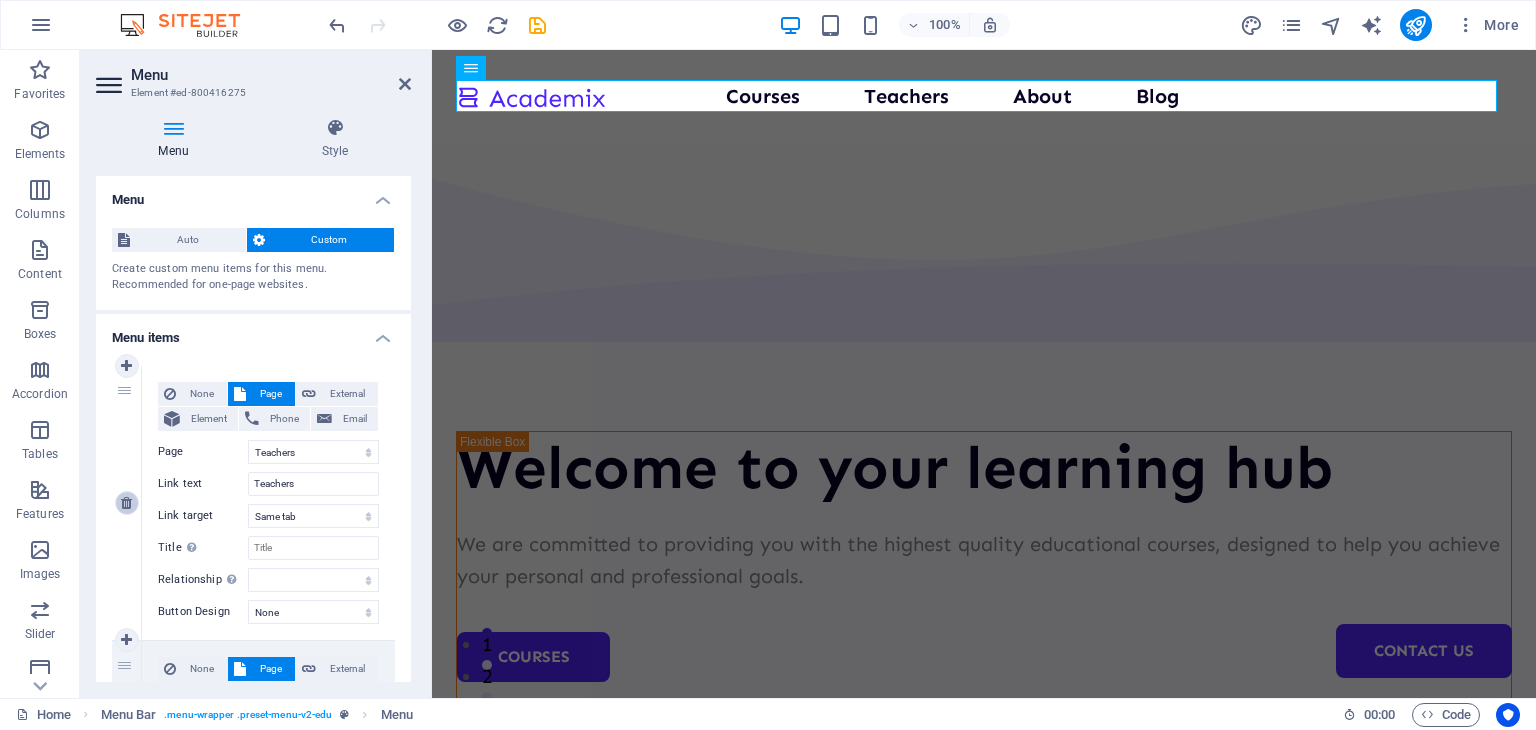 click at bounding box center (126, 503) 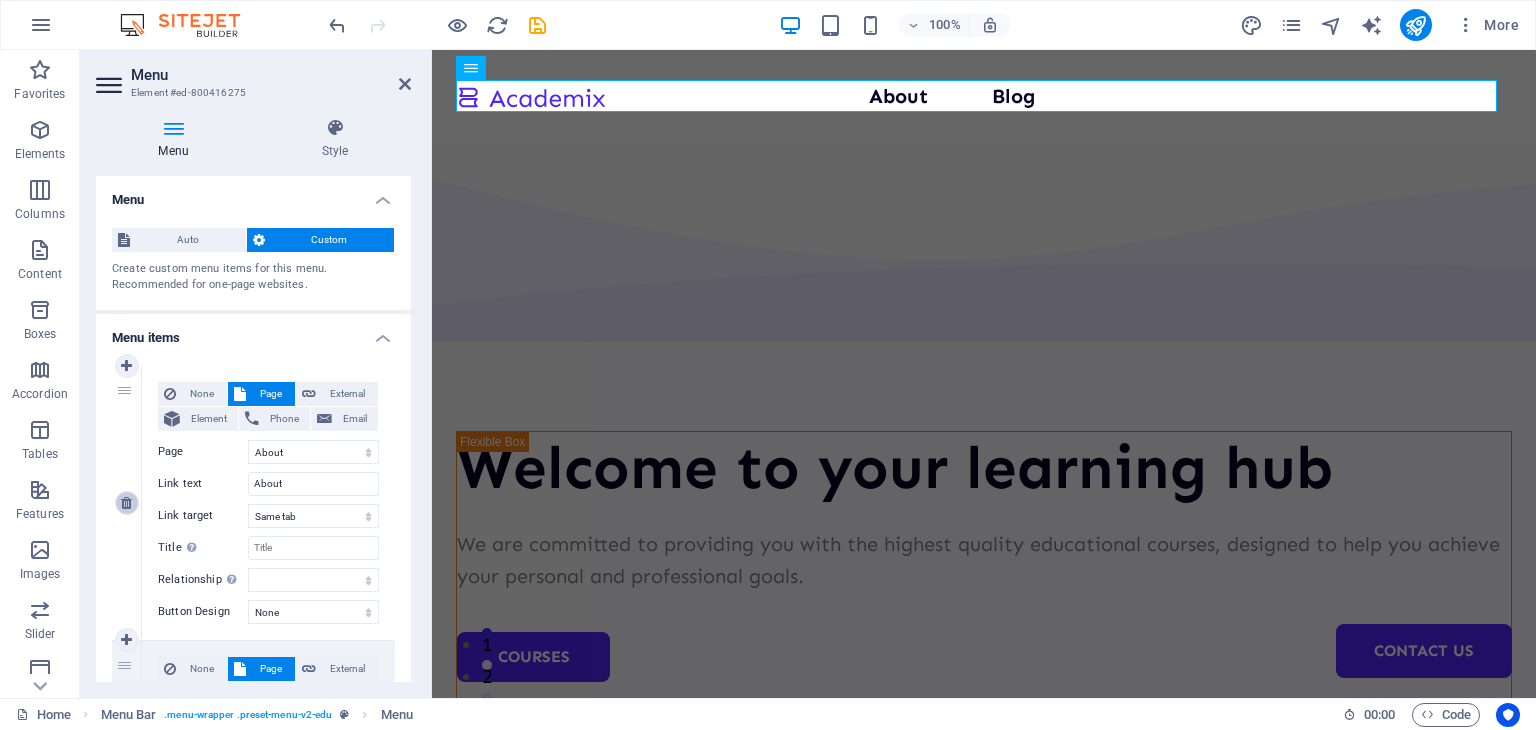 click at bounding box center (126, 503) 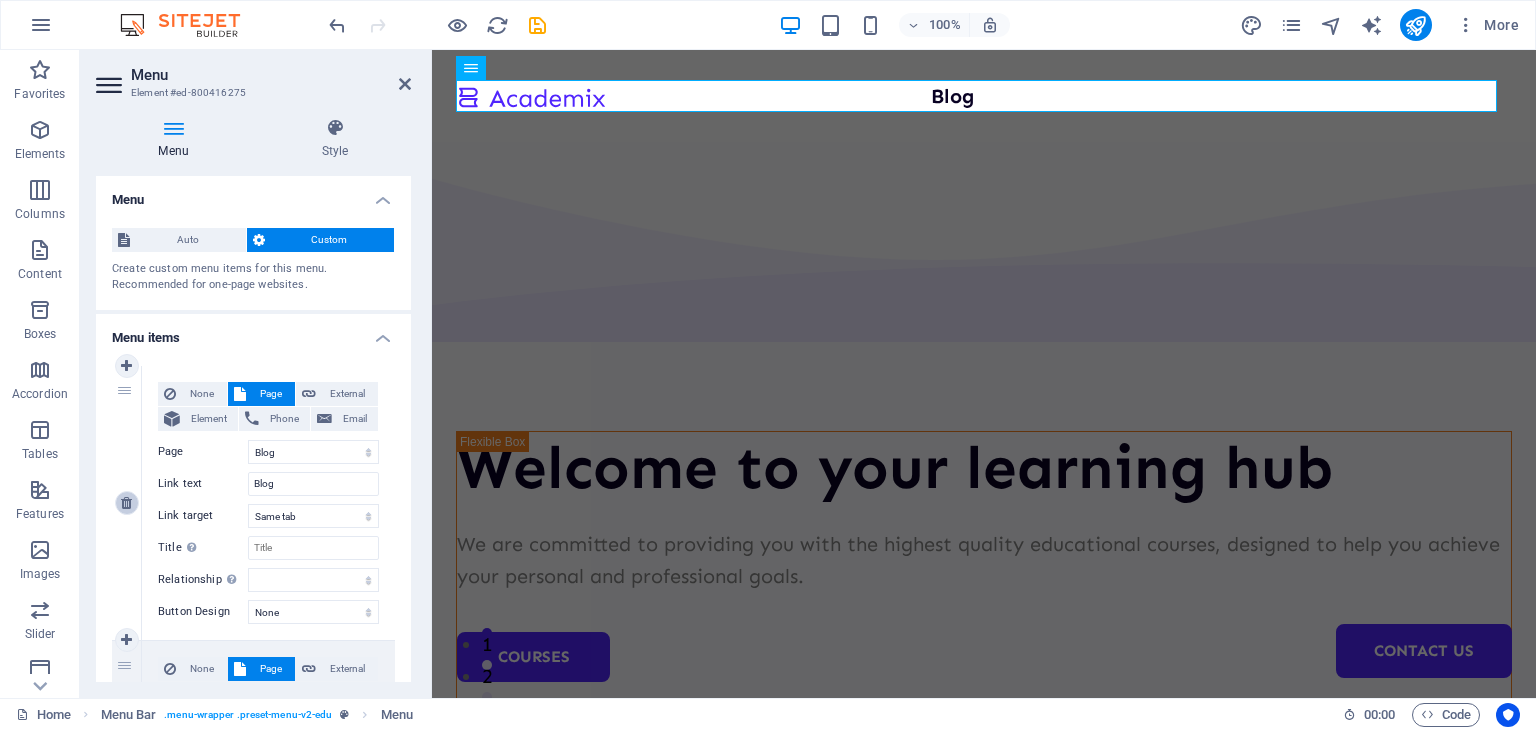 click at bounding box center [126, 503] 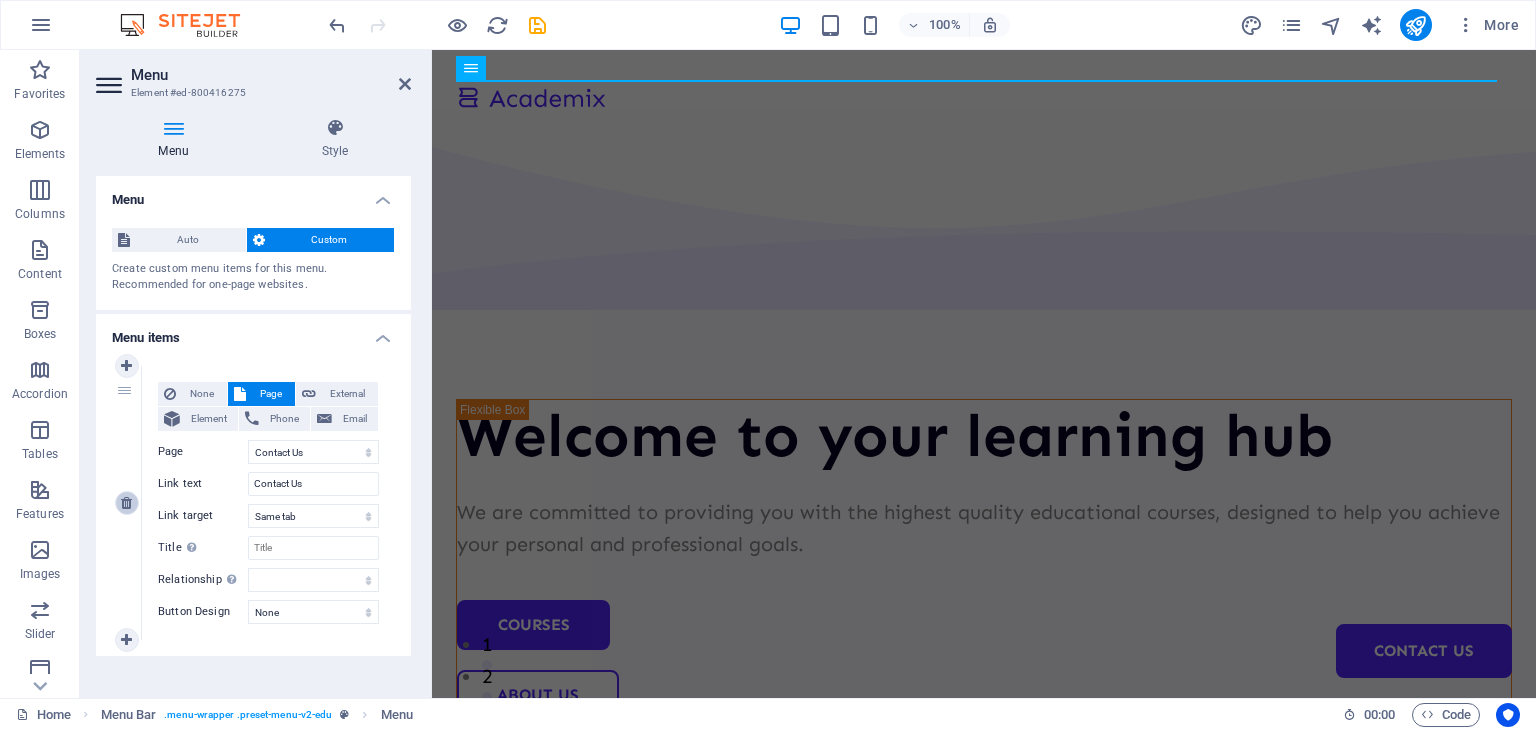 click at bounding box center [126, 503] 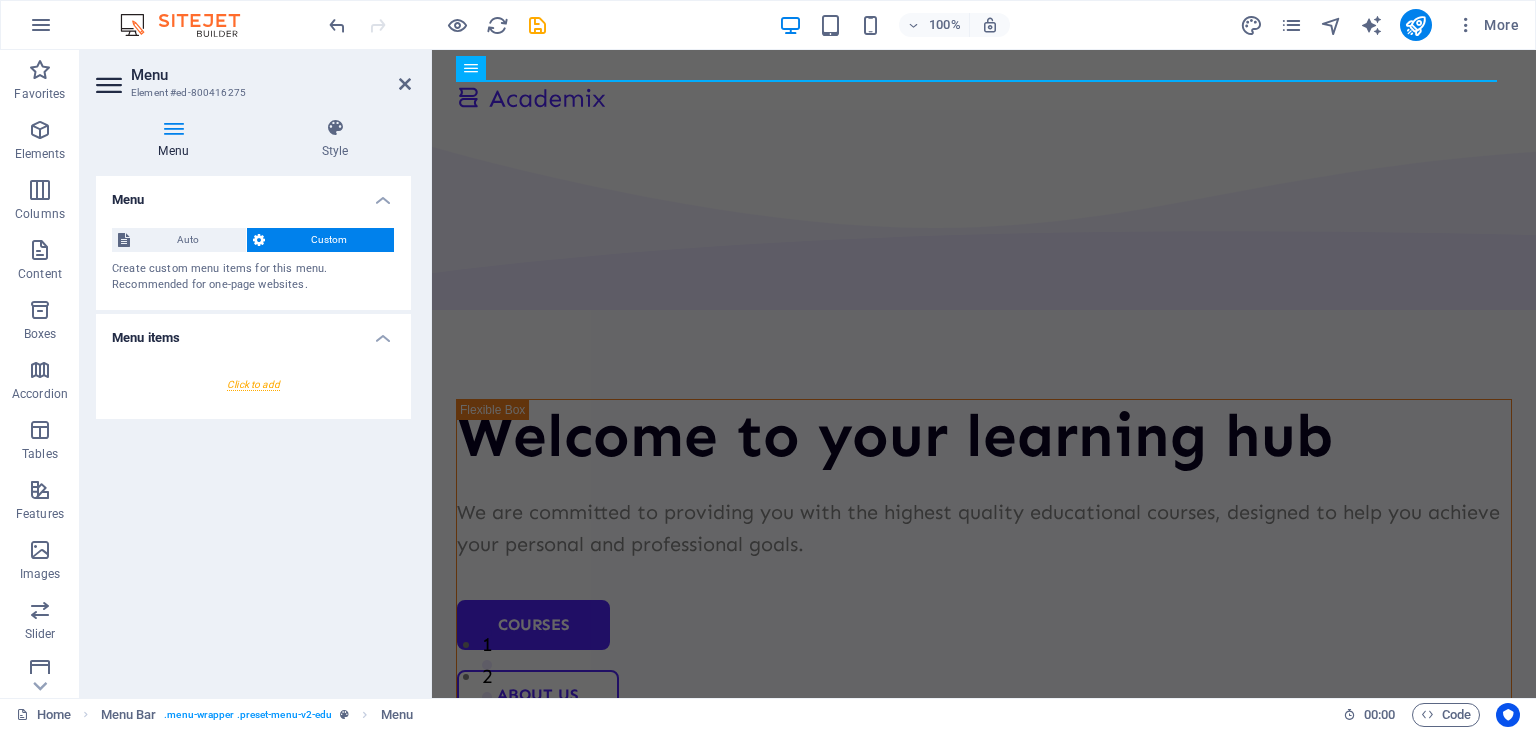click on "Menu Auto Custom Create custom menu items for this menu. Recommended for one-page websites. Manage pages Menu items" at bounding box center [253, 429] 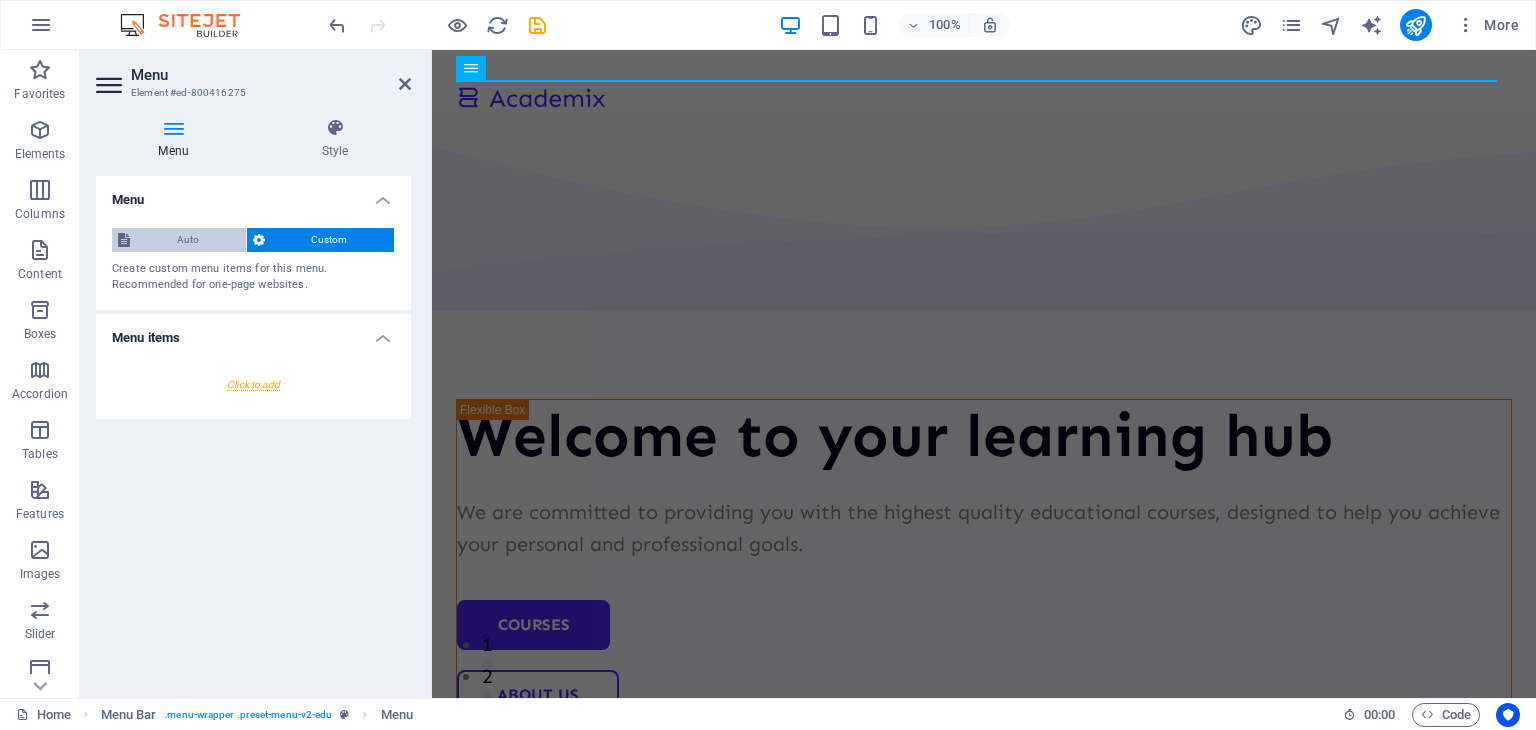 click on "Auto" at bounding box center [188, 240] 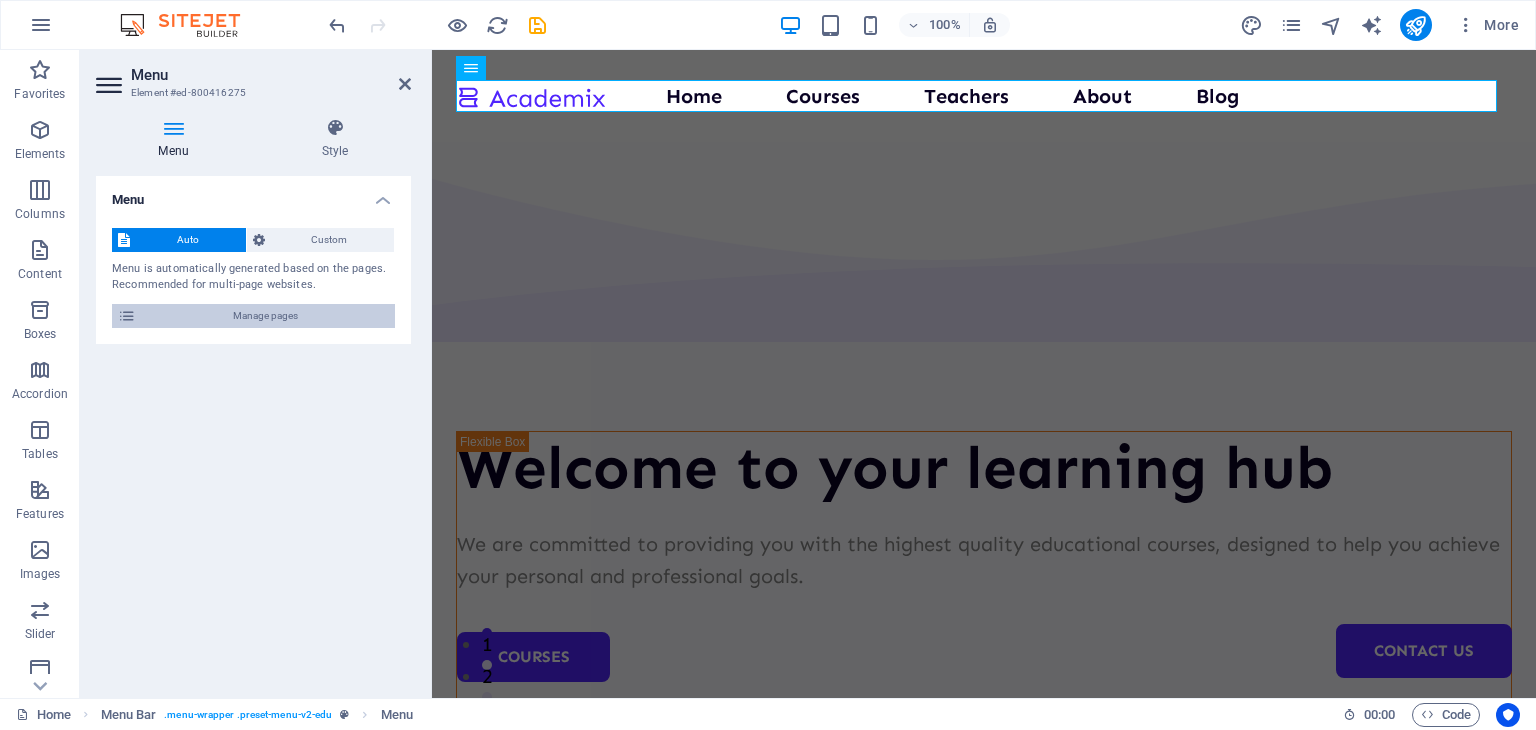click on "Manage pages" at bounding box center (265, 316) 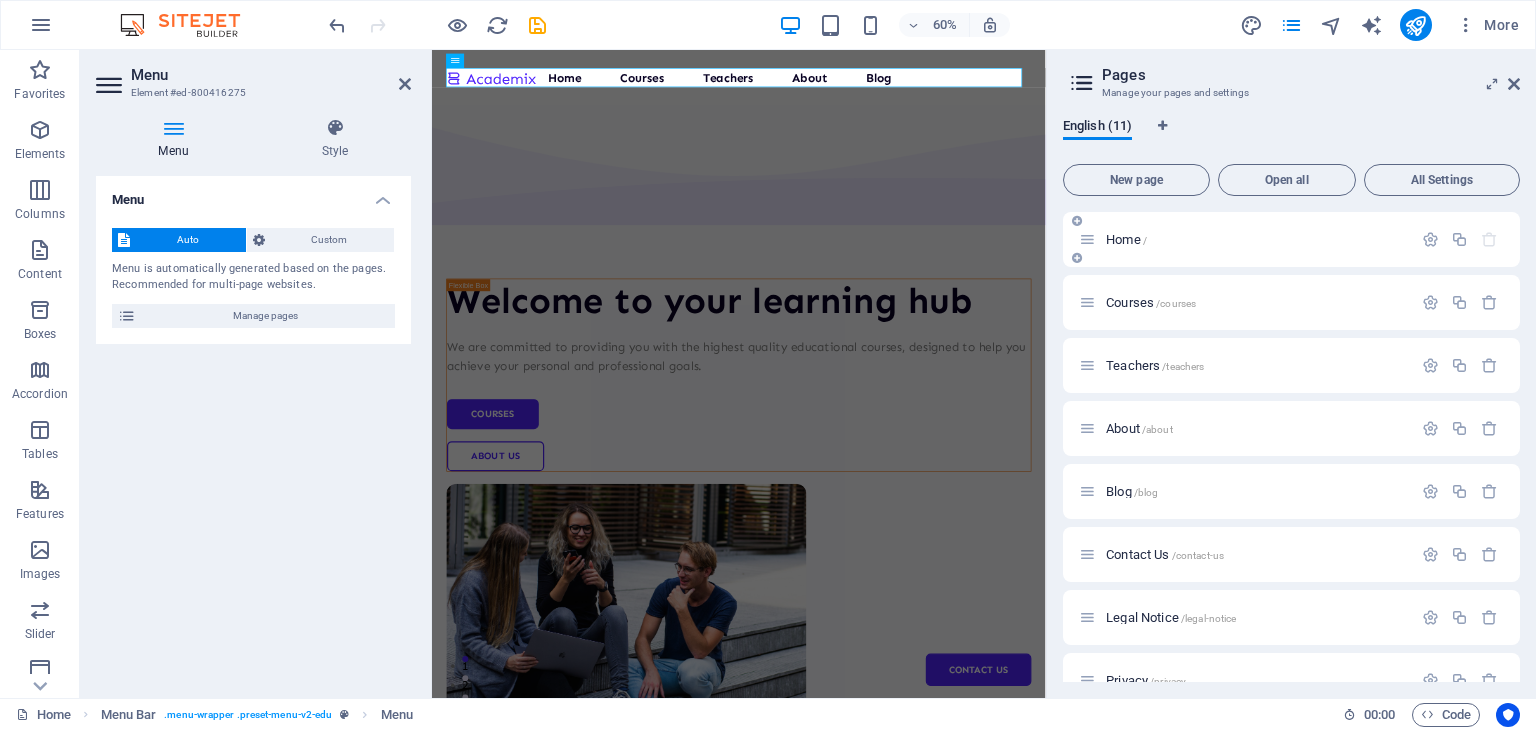 click at bounding box center [1077, 221] 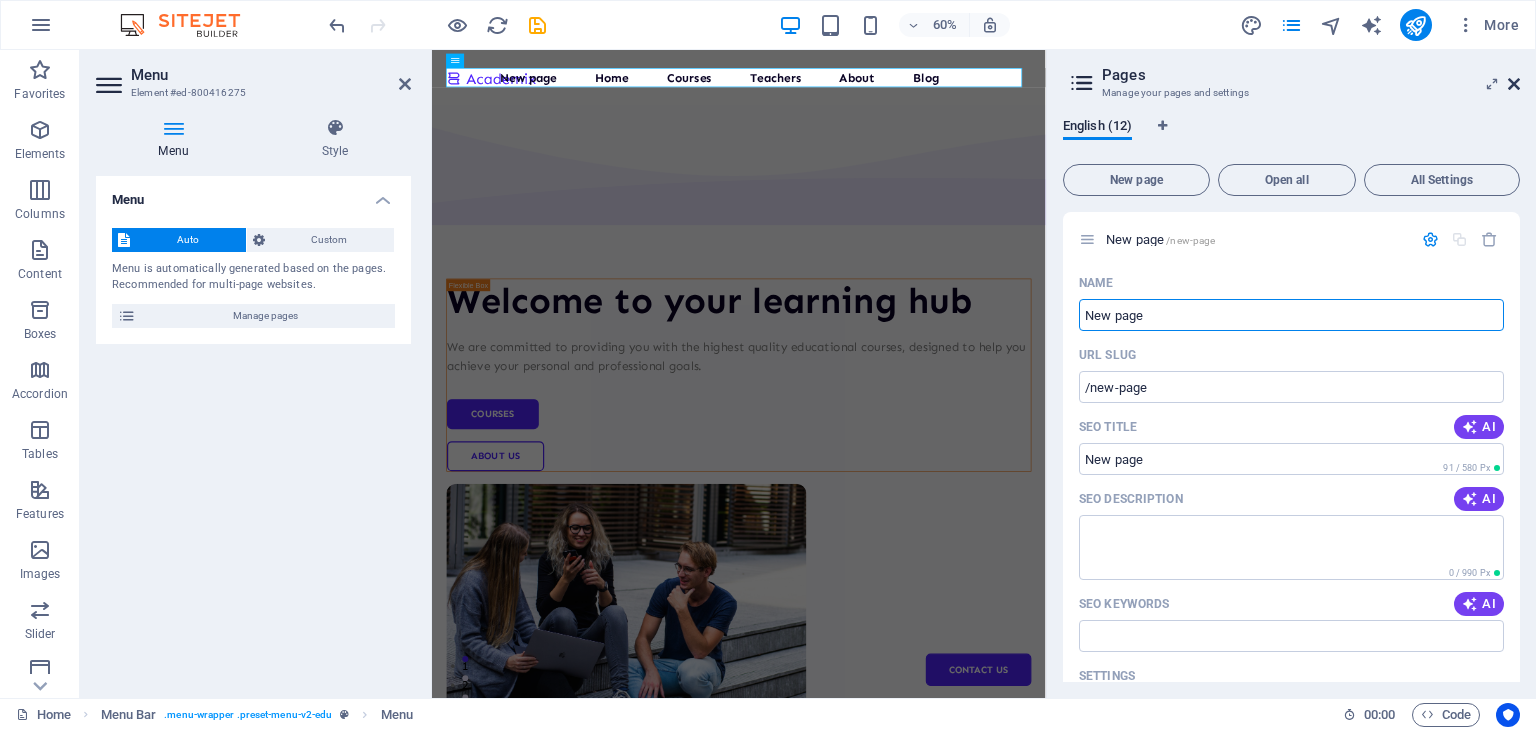 click at bounding box center (1514, 84) 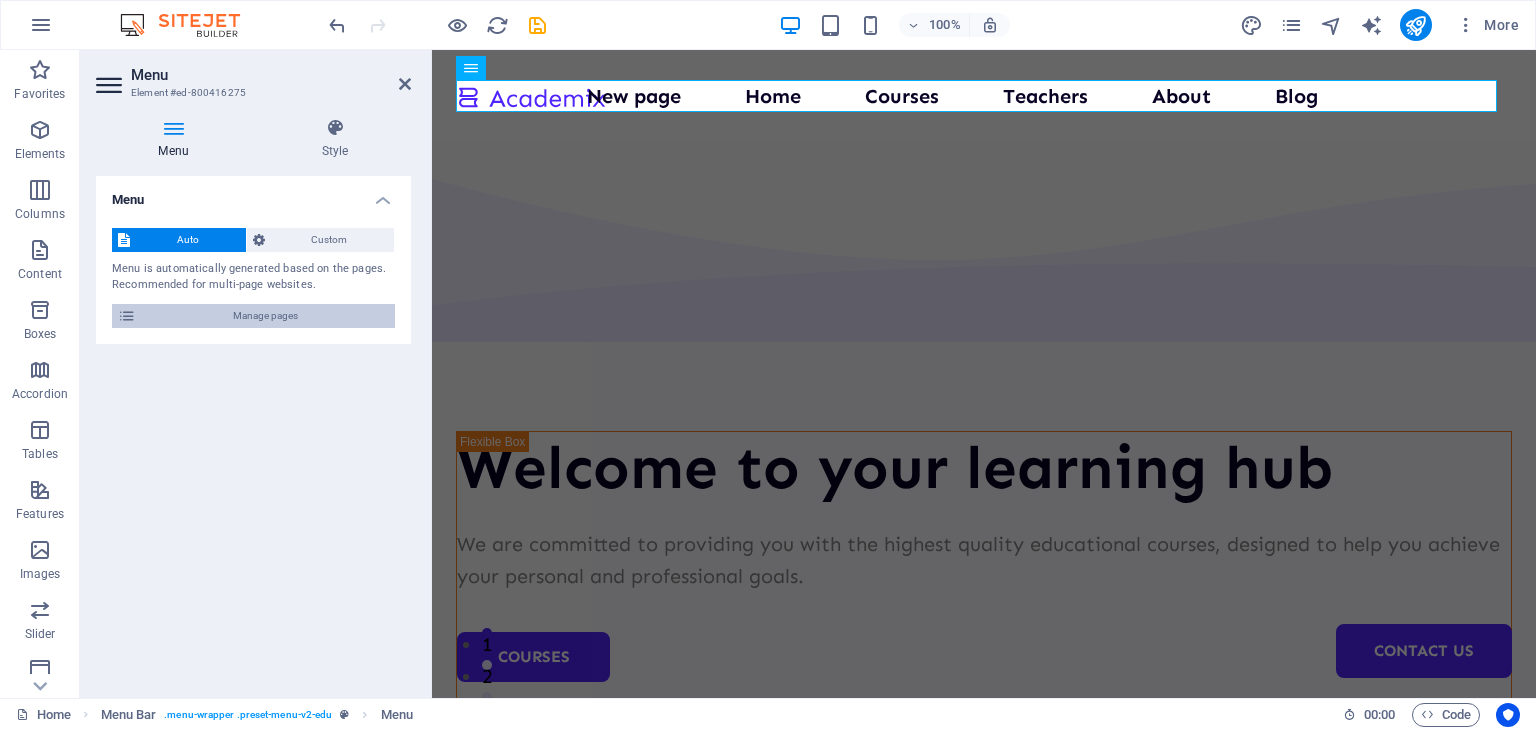 click on "Manage pages" at bounding box center [265, 316] 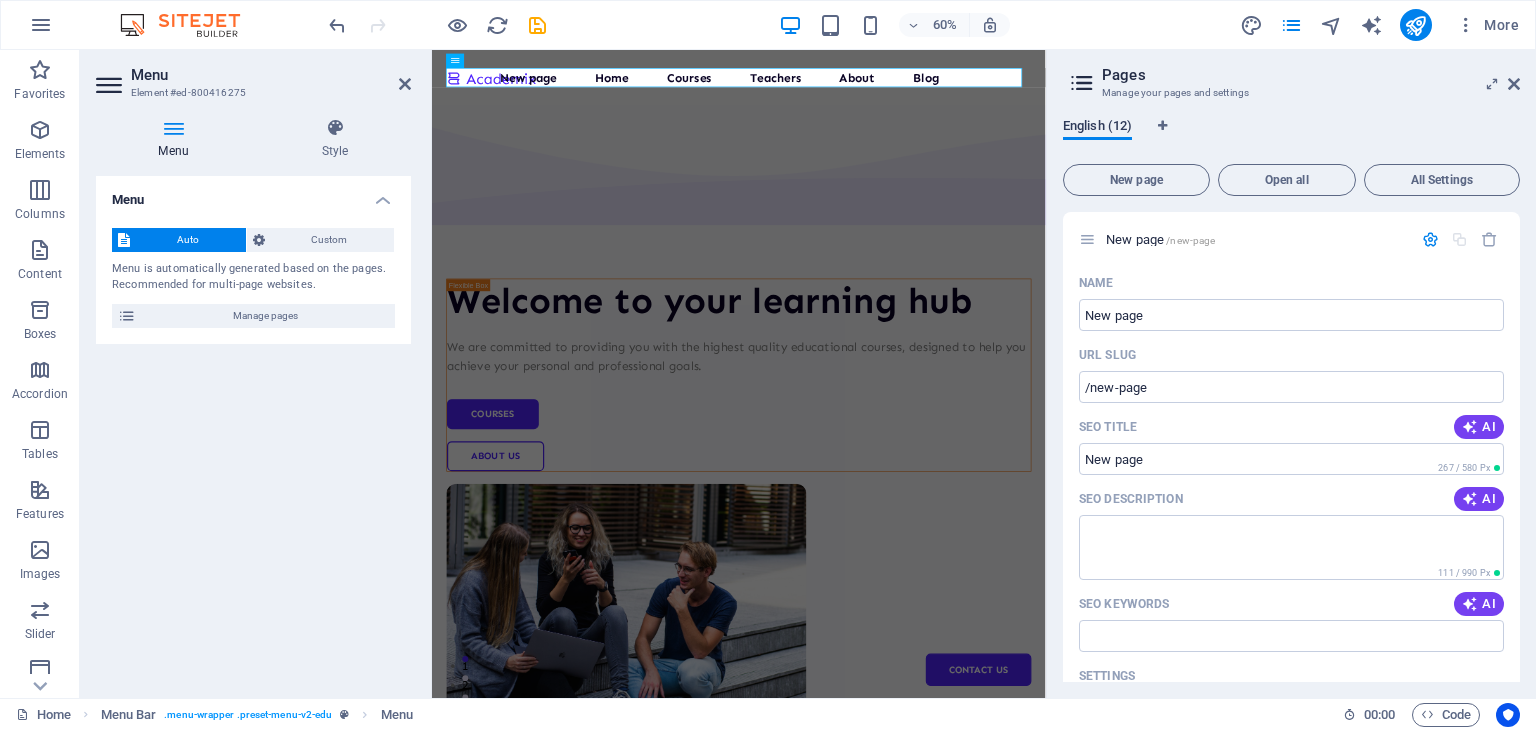 click on "English (12)" at bounding box center [1097, 128] 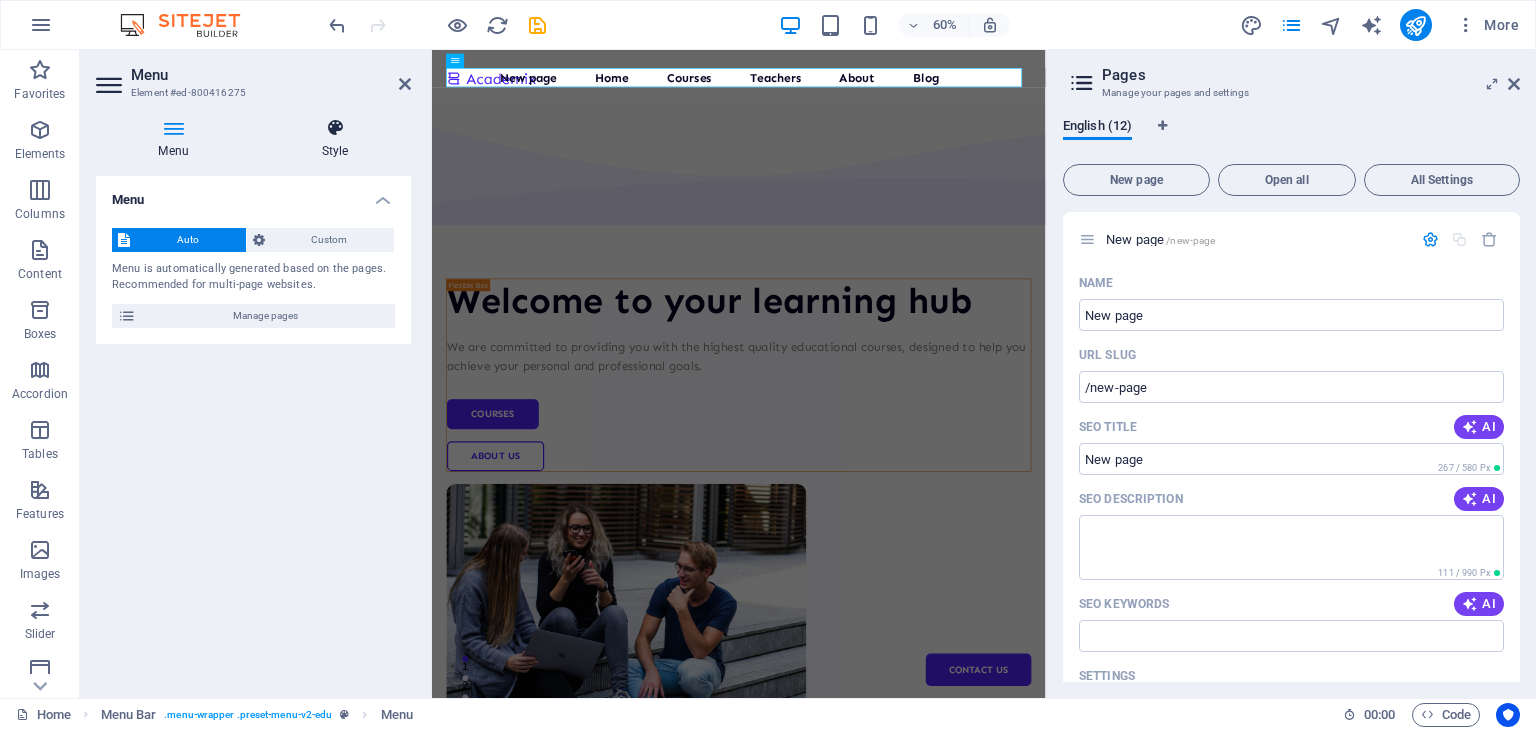 click on "Style" at bounding box center [335, 139] 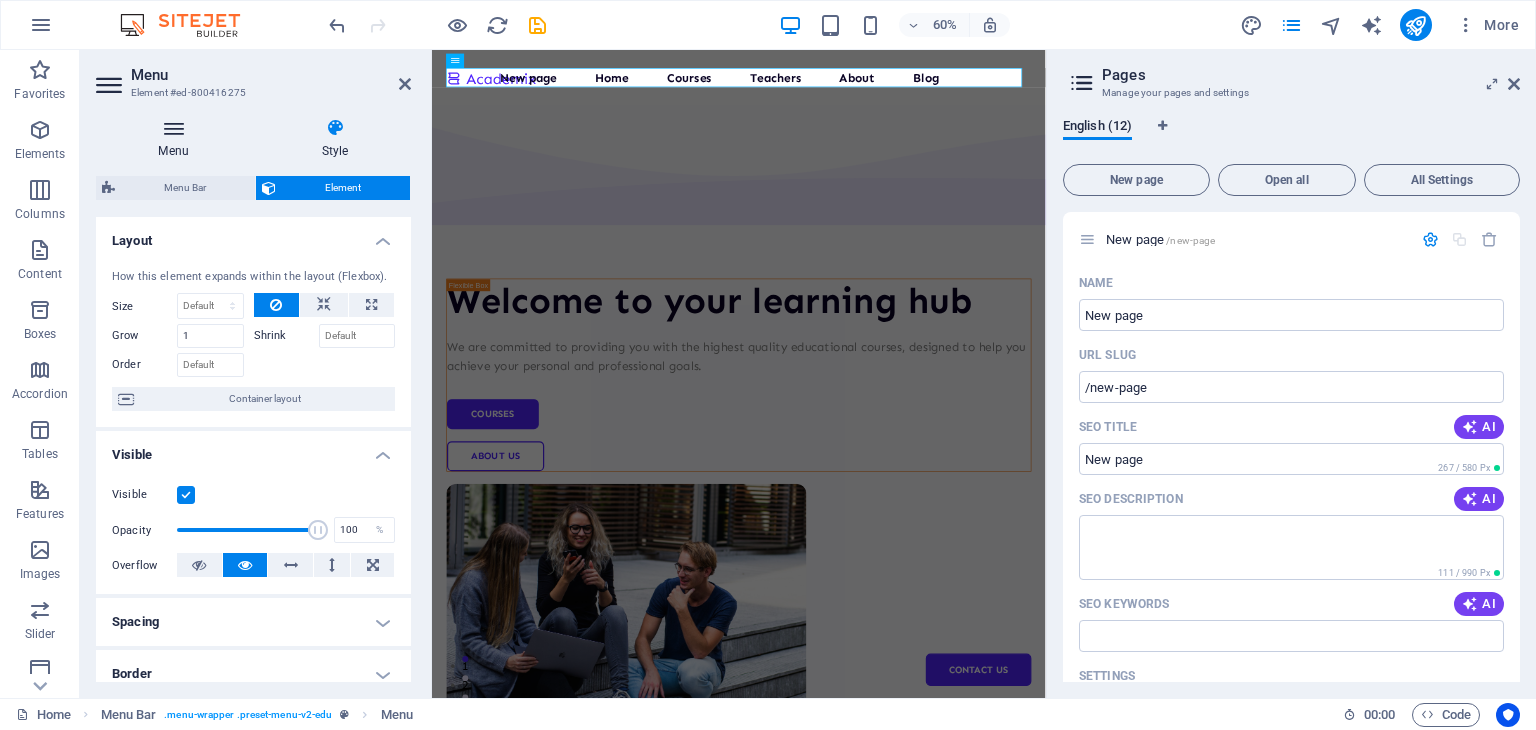 click on "Menu" at bounding box center [177, 139] 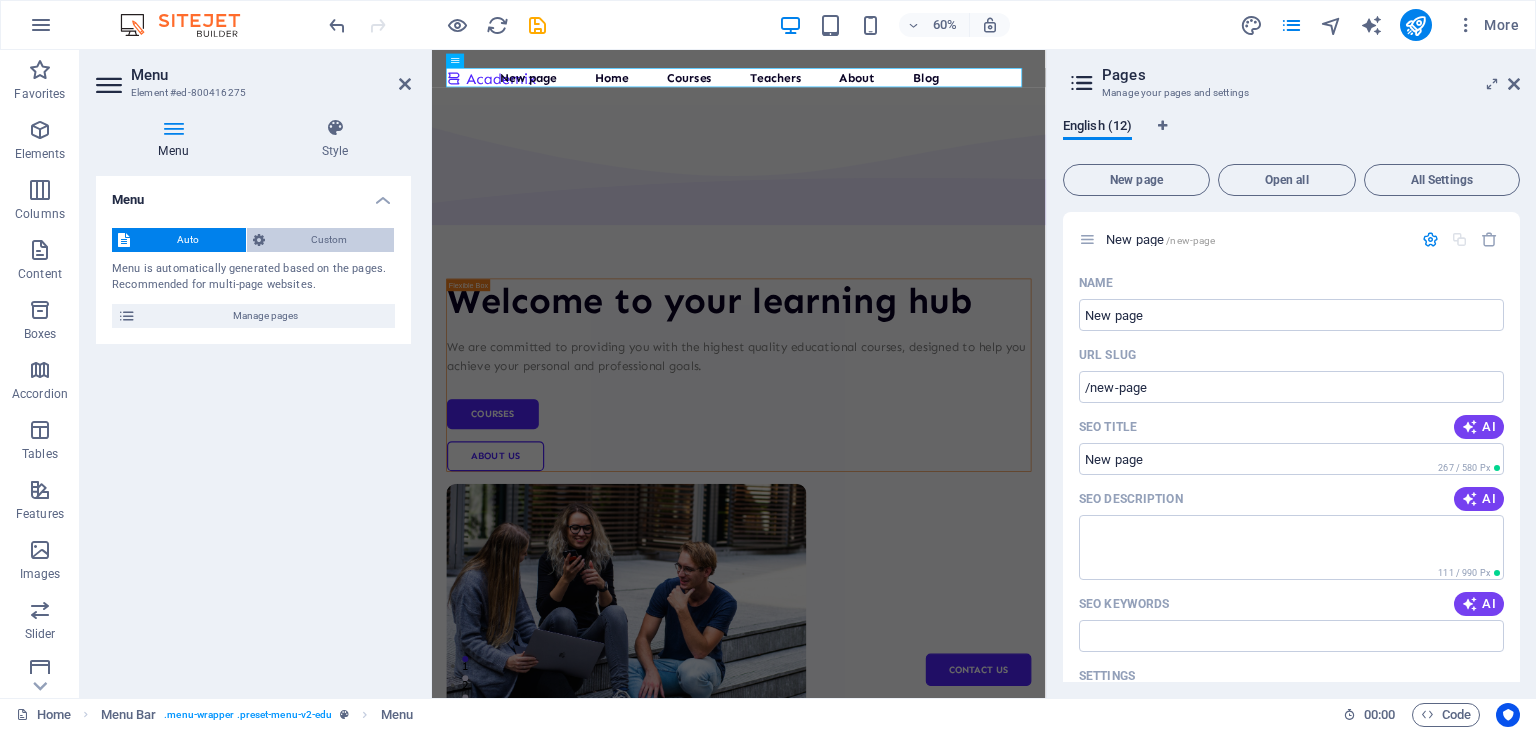 click on "Custom" at bounding box center [330, 240] 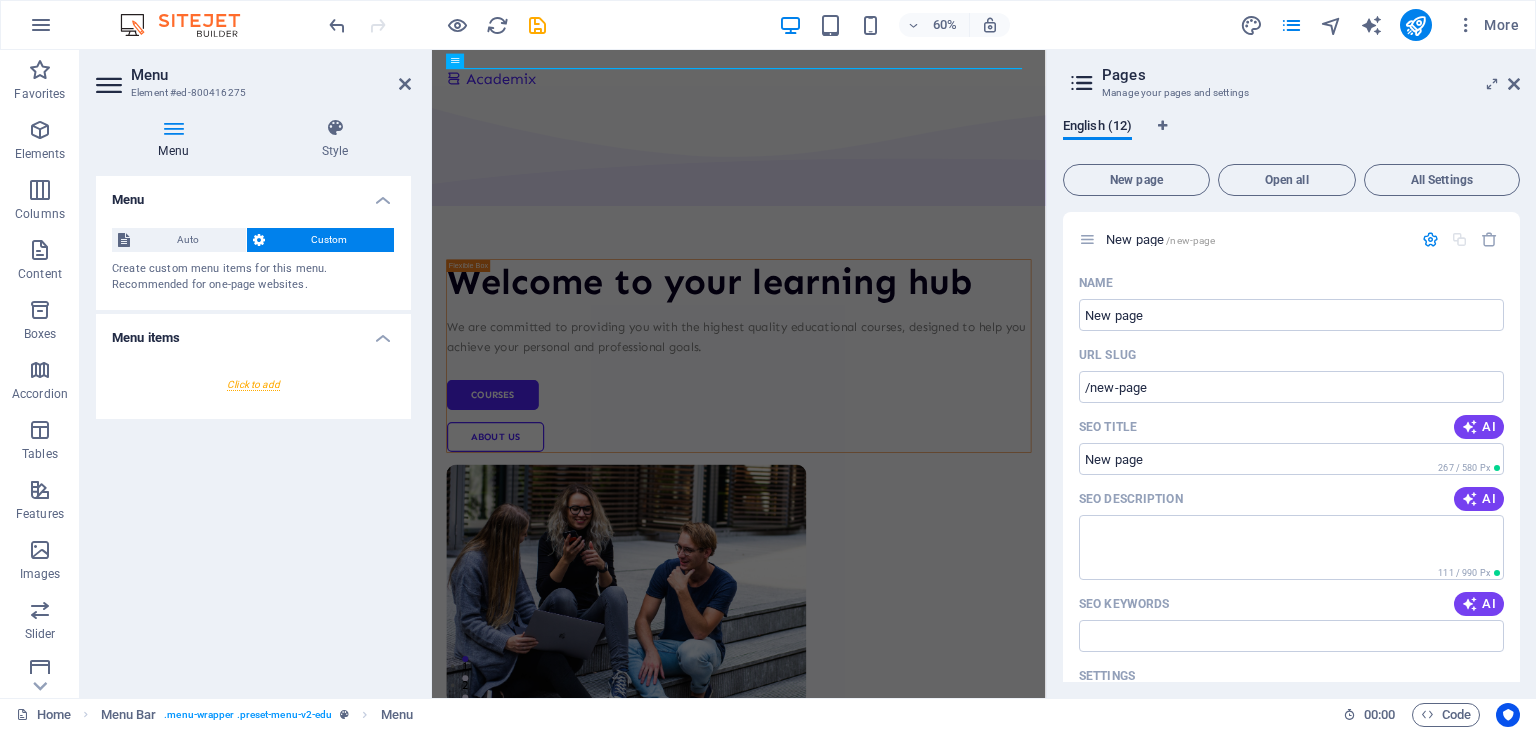 click at bounding box center [253, 384] 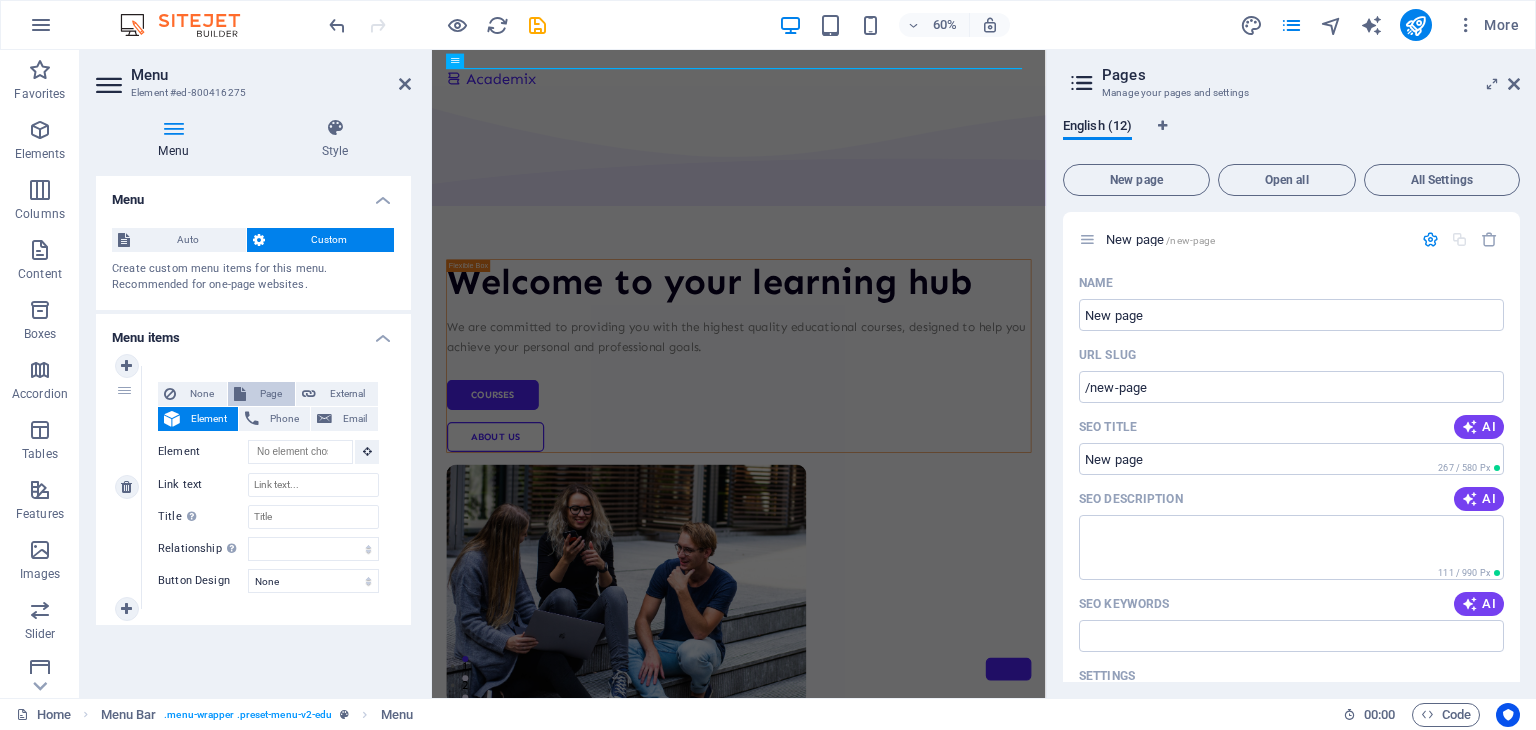 click on "Page" at bounding box center (270, 394) 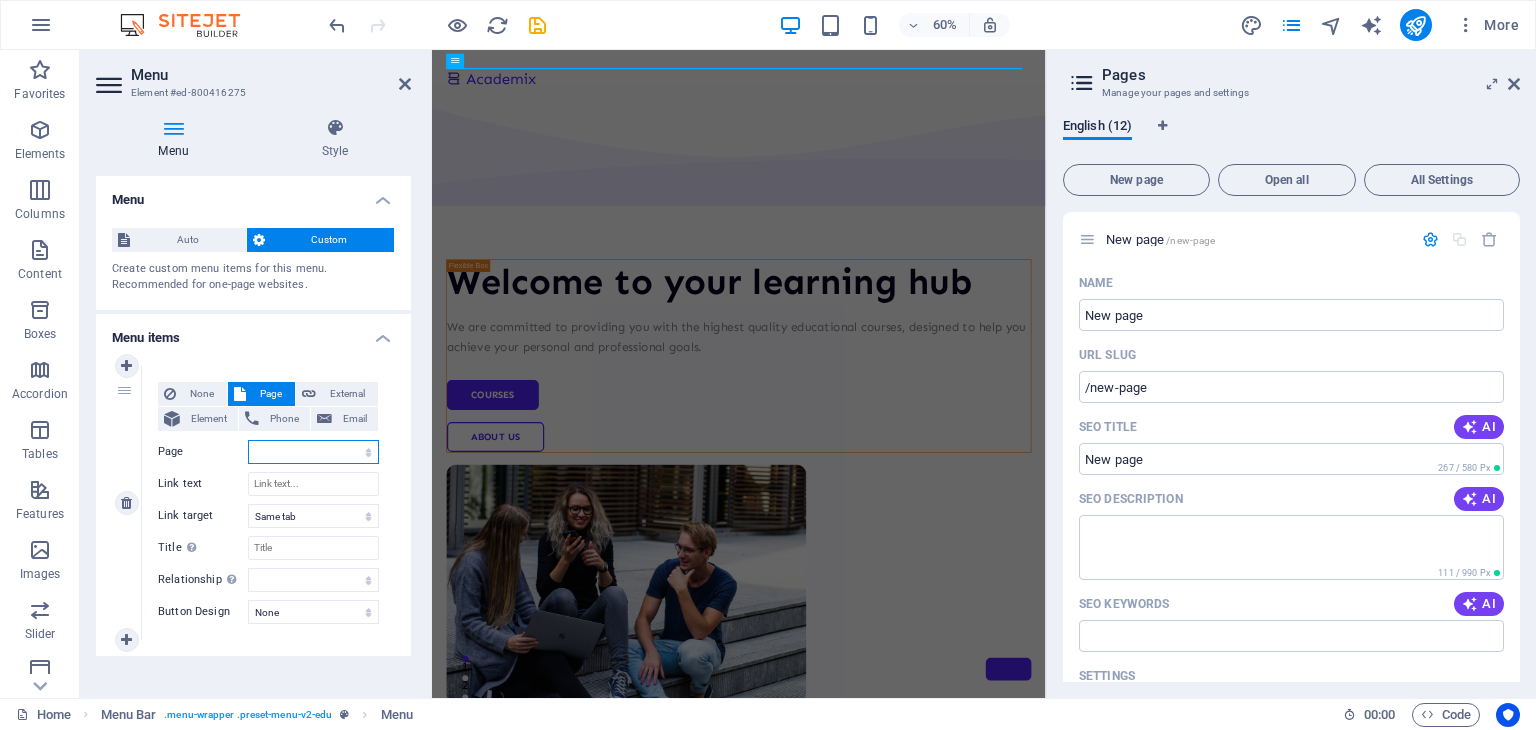 click on "New page Home Courses Teachers About Blog Contact Us Legal Notice Privacy" at bounding box center (313, 452) 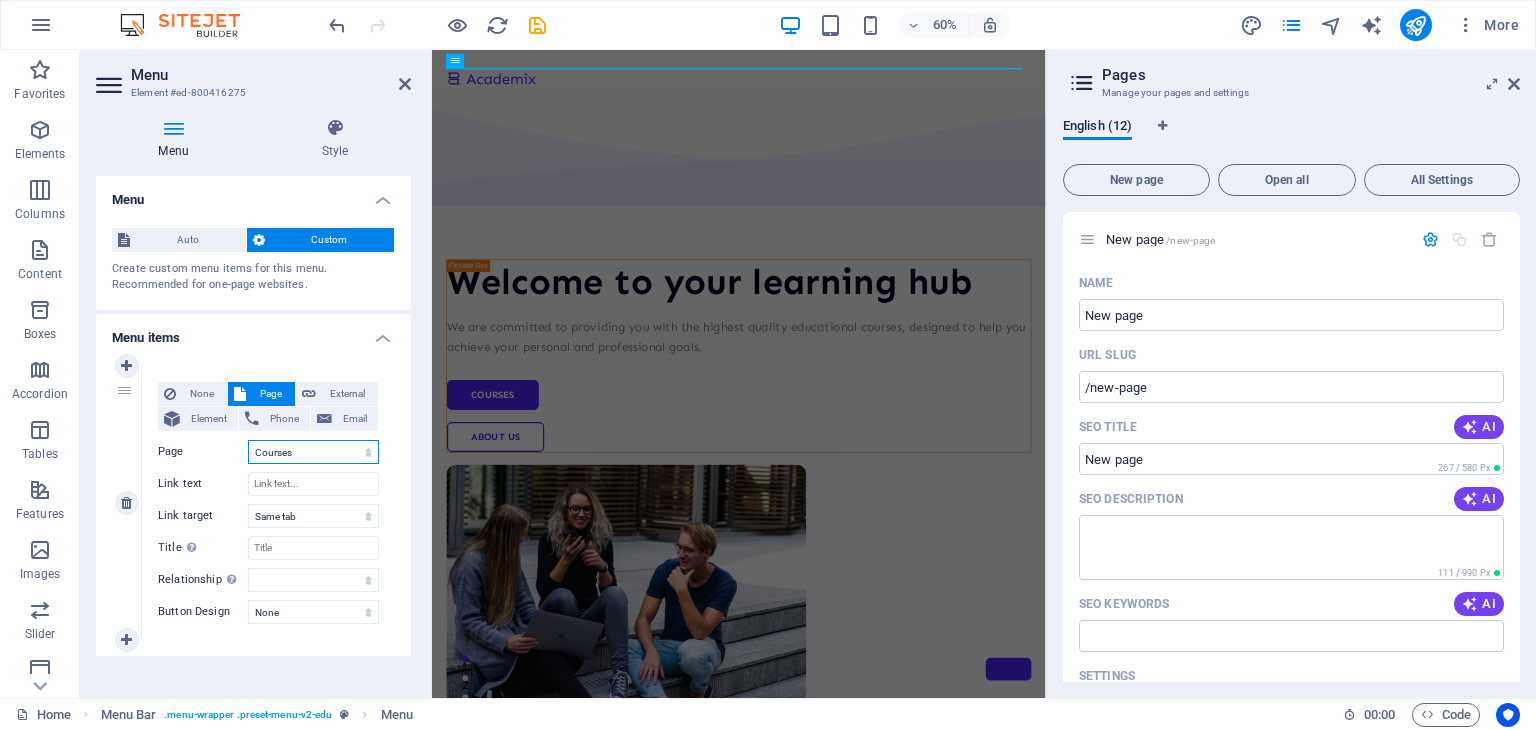click on "New page Home Courses Teachers About Blog Contact Us Legal Notice Privacy" at bounding box center (313, 452) 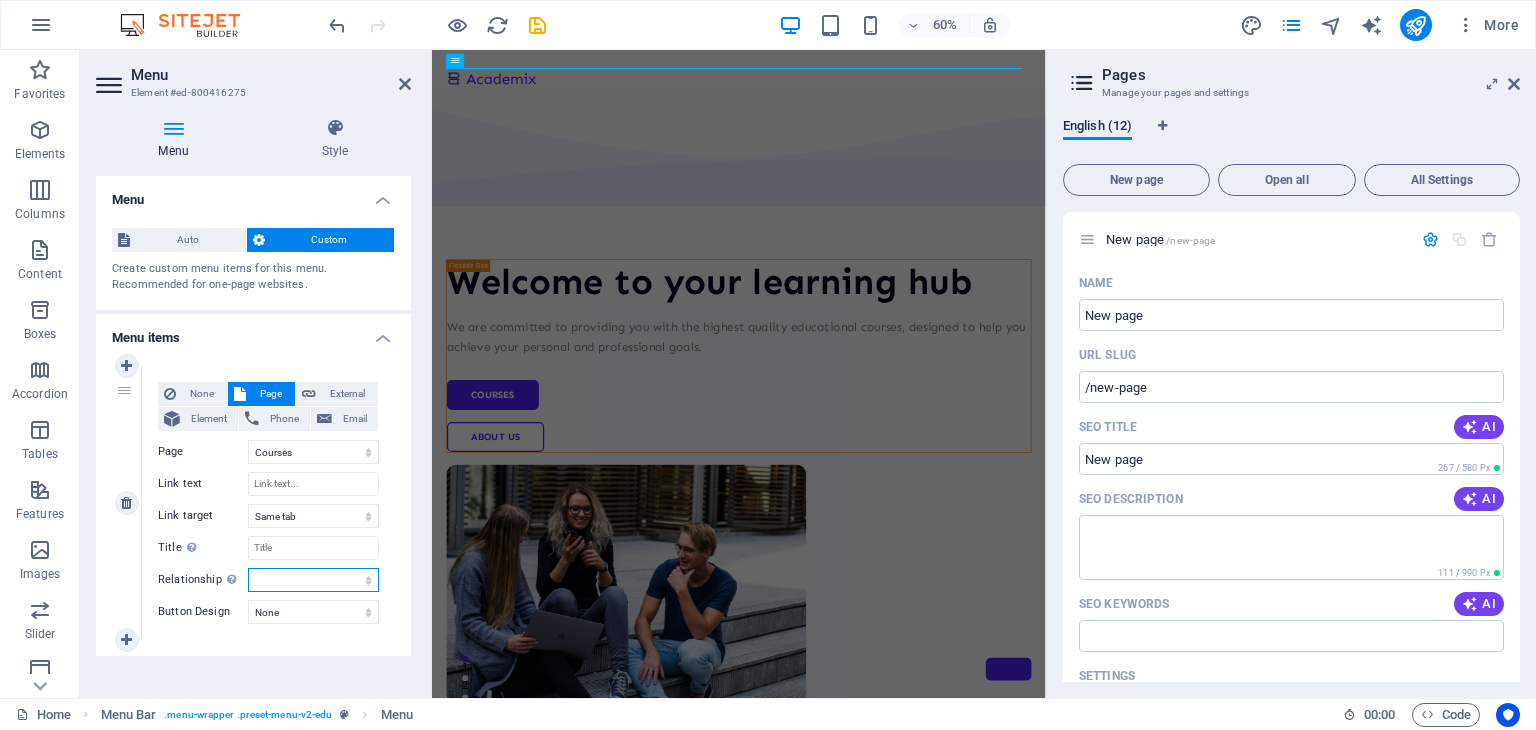 click on "alternate author bookmark external help license next nofollow noreferrer noopener prev search tag" at bounding box center [313, 580] 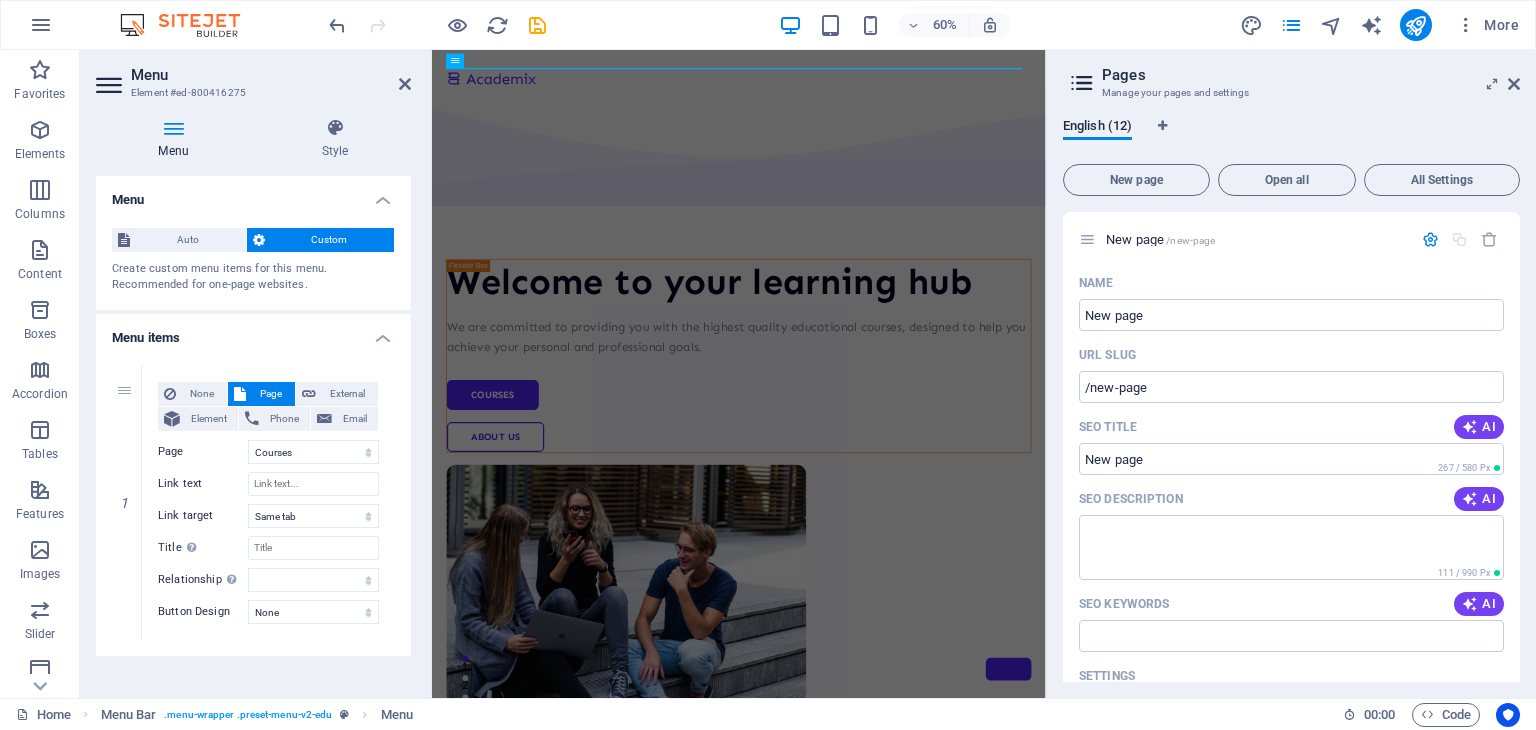 click on "1 None Page External Element Phone Email Page New page Home Courses Teachers About Blog Contact Us Legal Notice Privacy Element
URL Phone Email Link text Link target New tab Same tab Overlay Title Additional link description, should not be the same as the link text. The title is most often shown as a tooltip text when the mouse moves over the element. Leave empty if uncertain. Relationship Sets the  relationship of this link to the link target . For example, the value "nofollow" instructs search engines not to follow the link. Can be left empty. alternate author bookmark external help license next nofollow noreferrer noopener prev search tag Button Design None Default Primary Secondary" at bounding box center [253, 503] 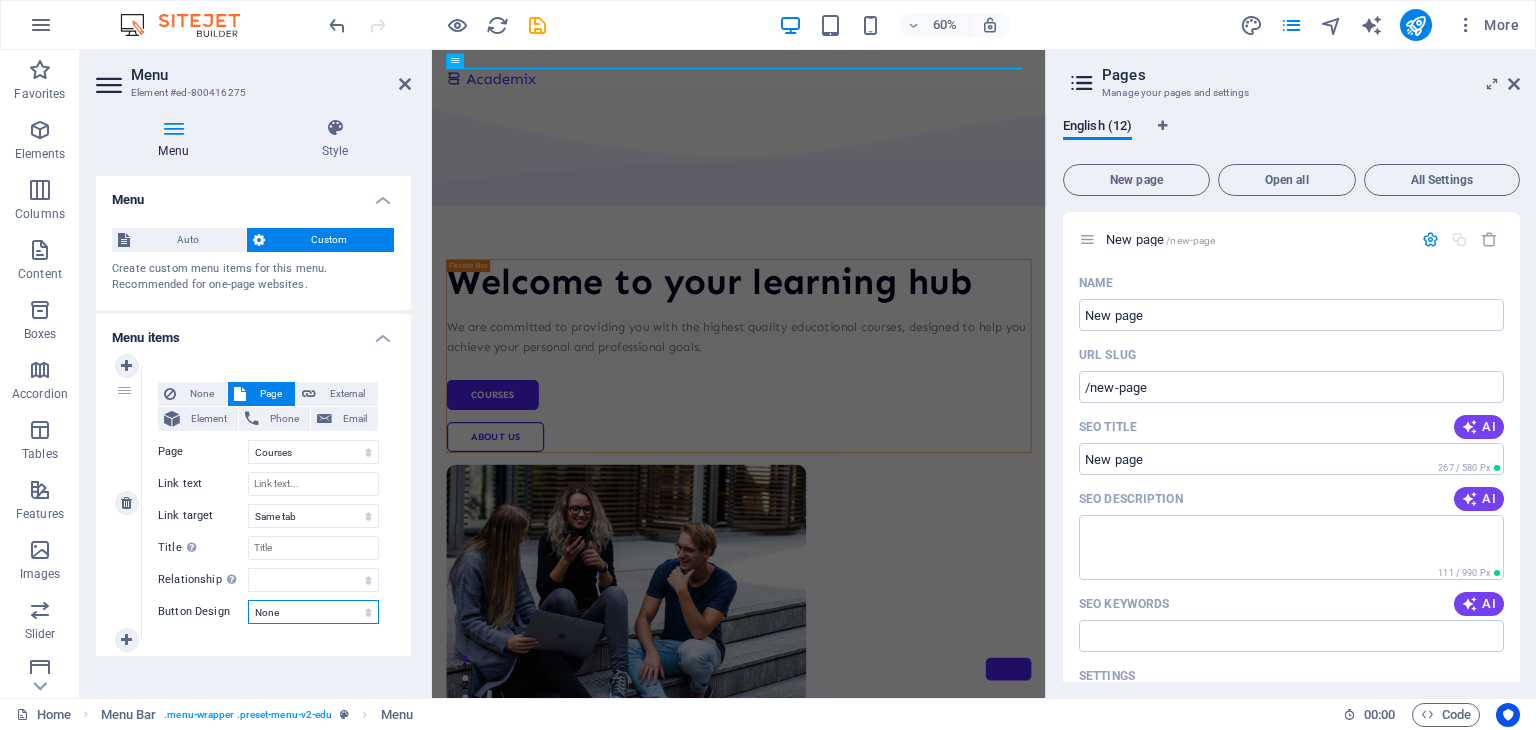 click on "None Default Primary Secondary" at bounding box center [313, 612] 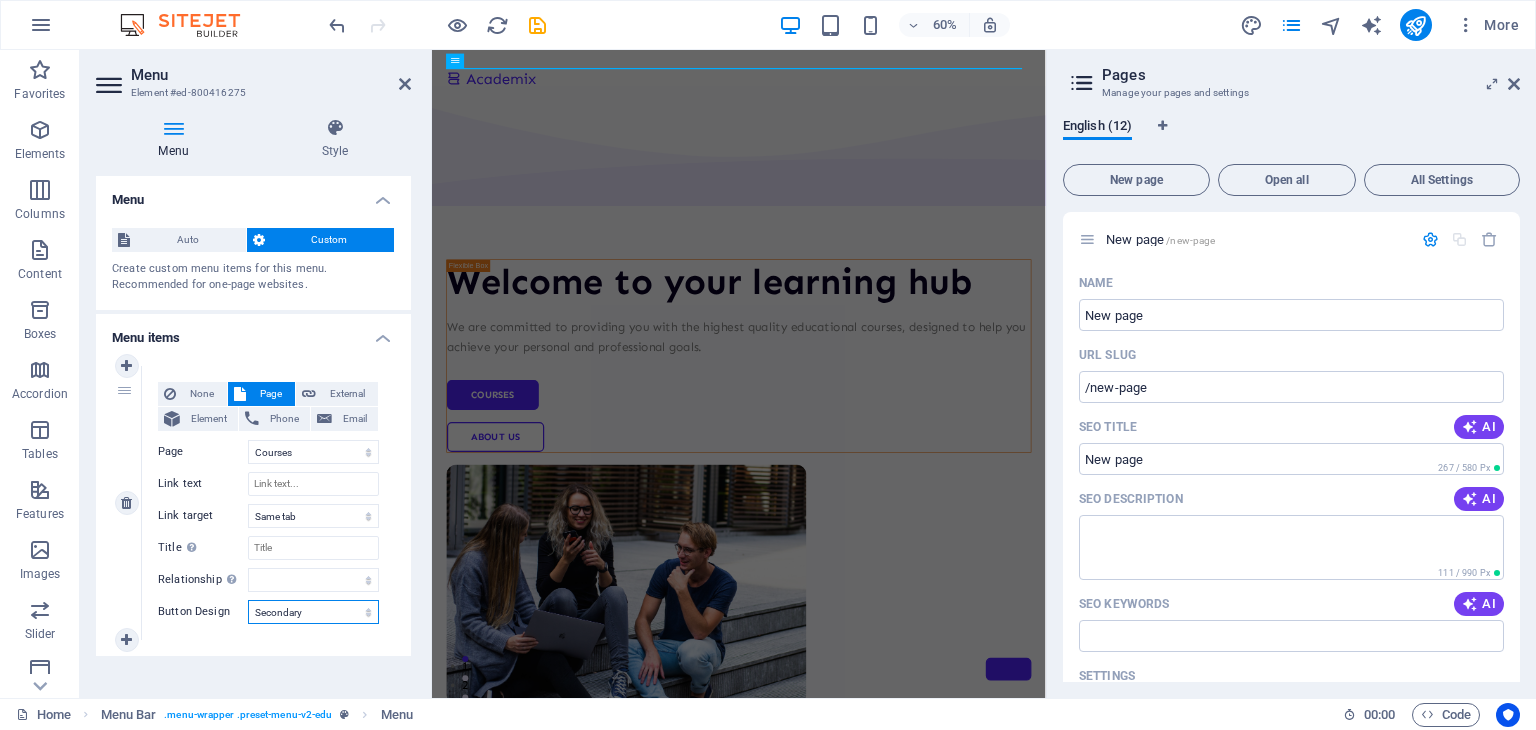 click on "None Default Primary Secondary" at bounding box center [313, 612] 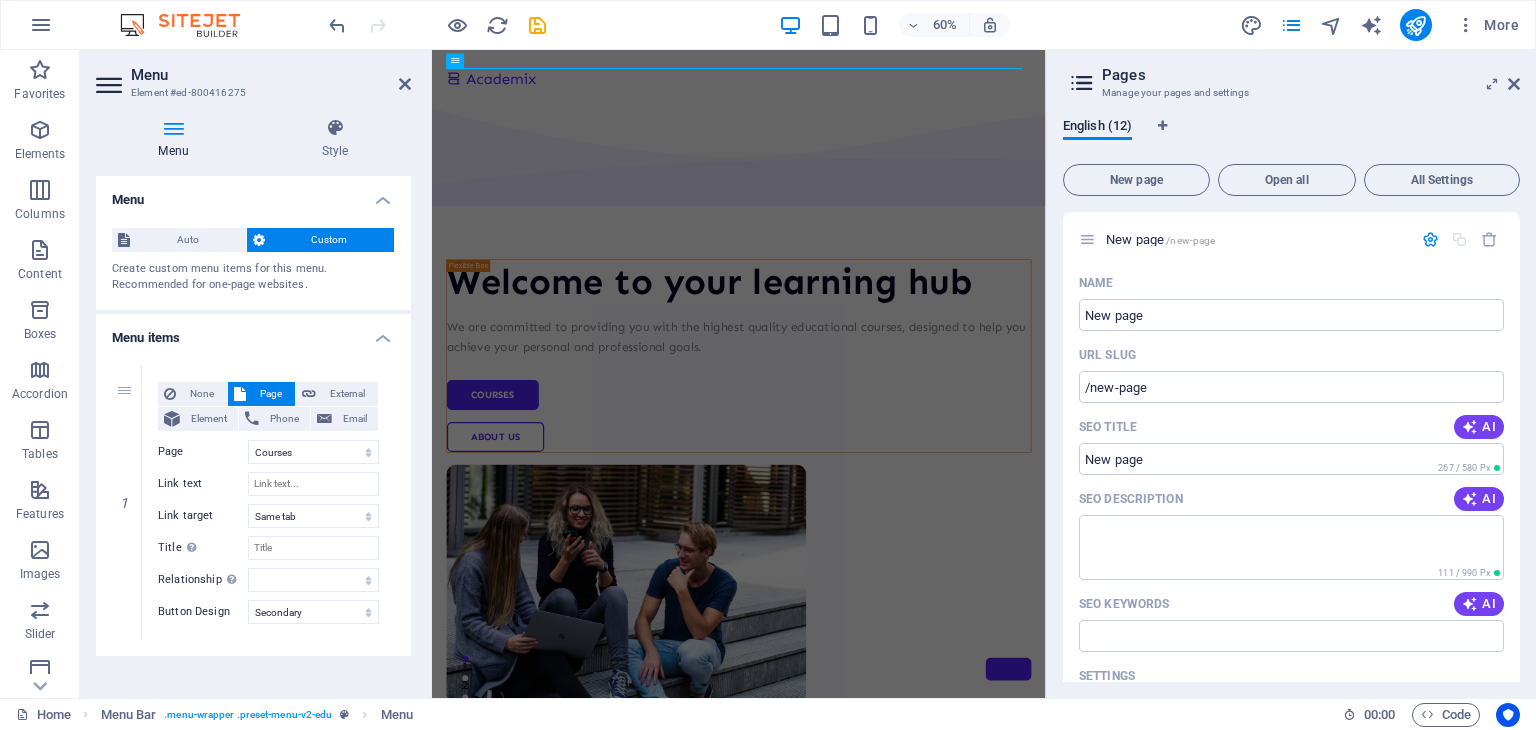 click on "Menu Auto Custom Create custom menu items for this menu. Recommended for one-page websites. Manage pages Menu items 1 None Page External Element Phone Email Page New page Home Courses Teachers About Blog Contact Us Legal Notice Privacy Element
URL Phone Email Link text Link target New tab Same tab Overlay Title Additional link description, should not be the same as the link text. The title is most often shown as a tooltip text when the mouse moves over the element. Leave empty if uncertain. Relationship Sets the  relationship of this link to the link target . For example, the value "nofollow" instructs search engines not to follow the link. Can be left empty. alternate author bookmark external help license next nofollow noreferrer noopener prev search tag Button Design None Default Primary Secondary" at bounding box center [253, 429] 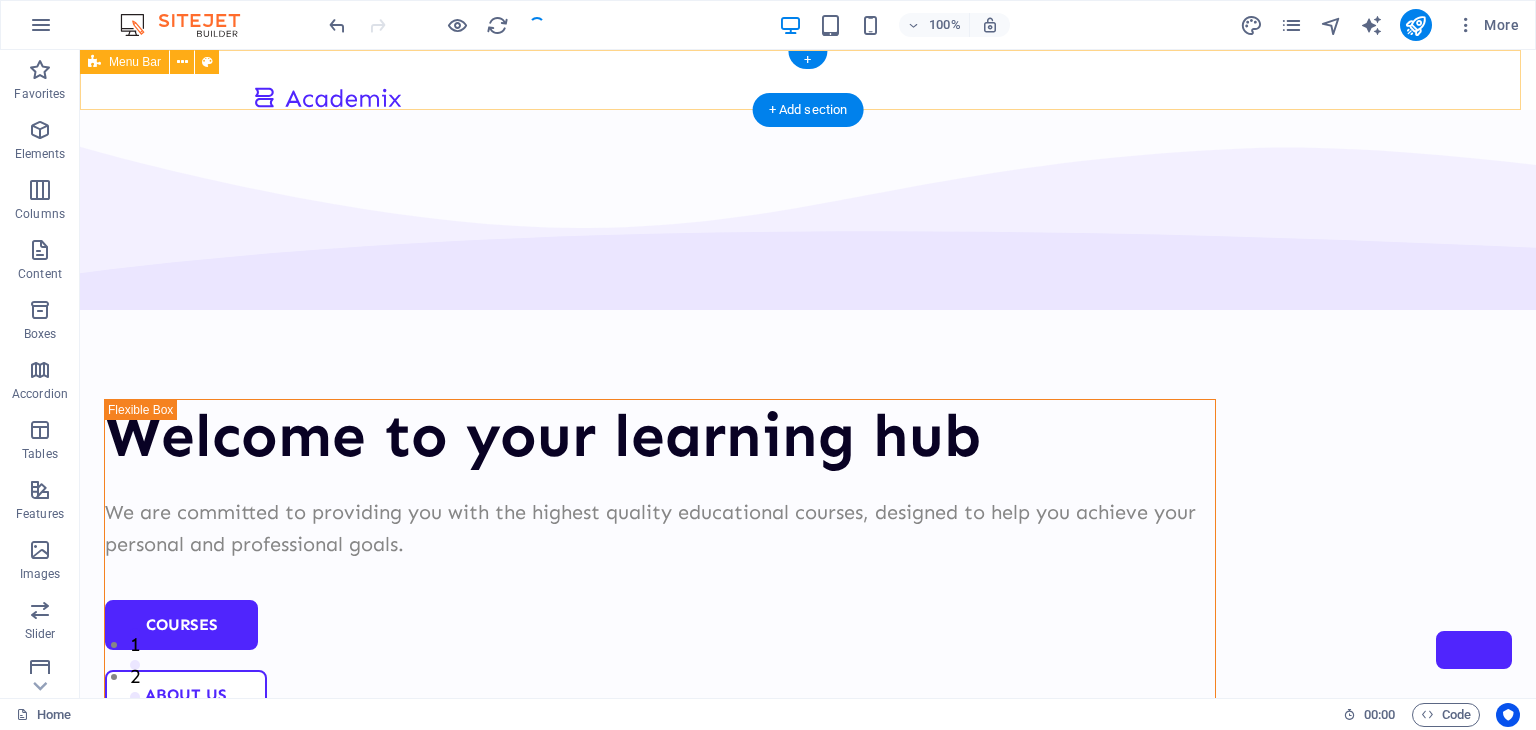 click at bounding box center [808, 80] 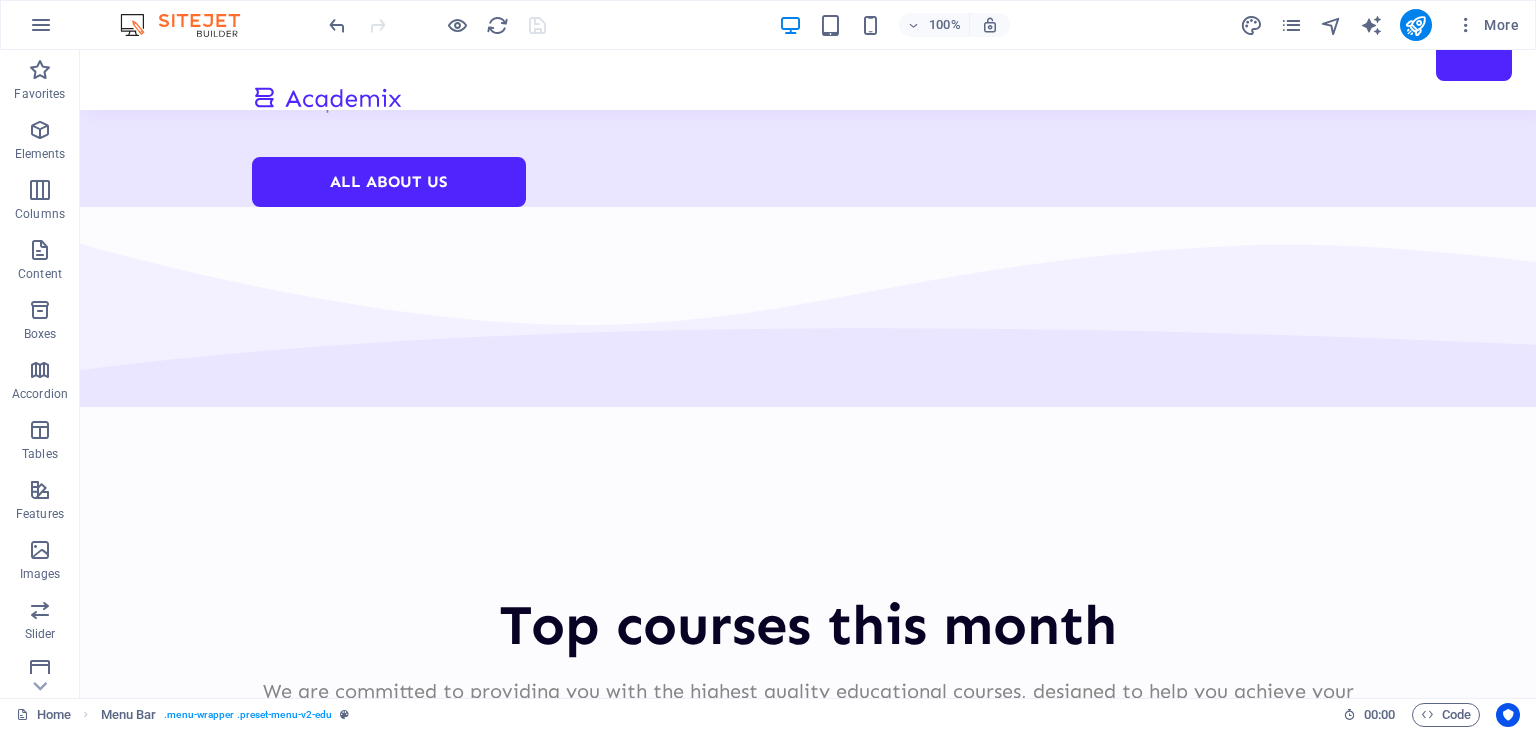 scroll, scrollTop: 0, scrollLeft: 0, axis: both 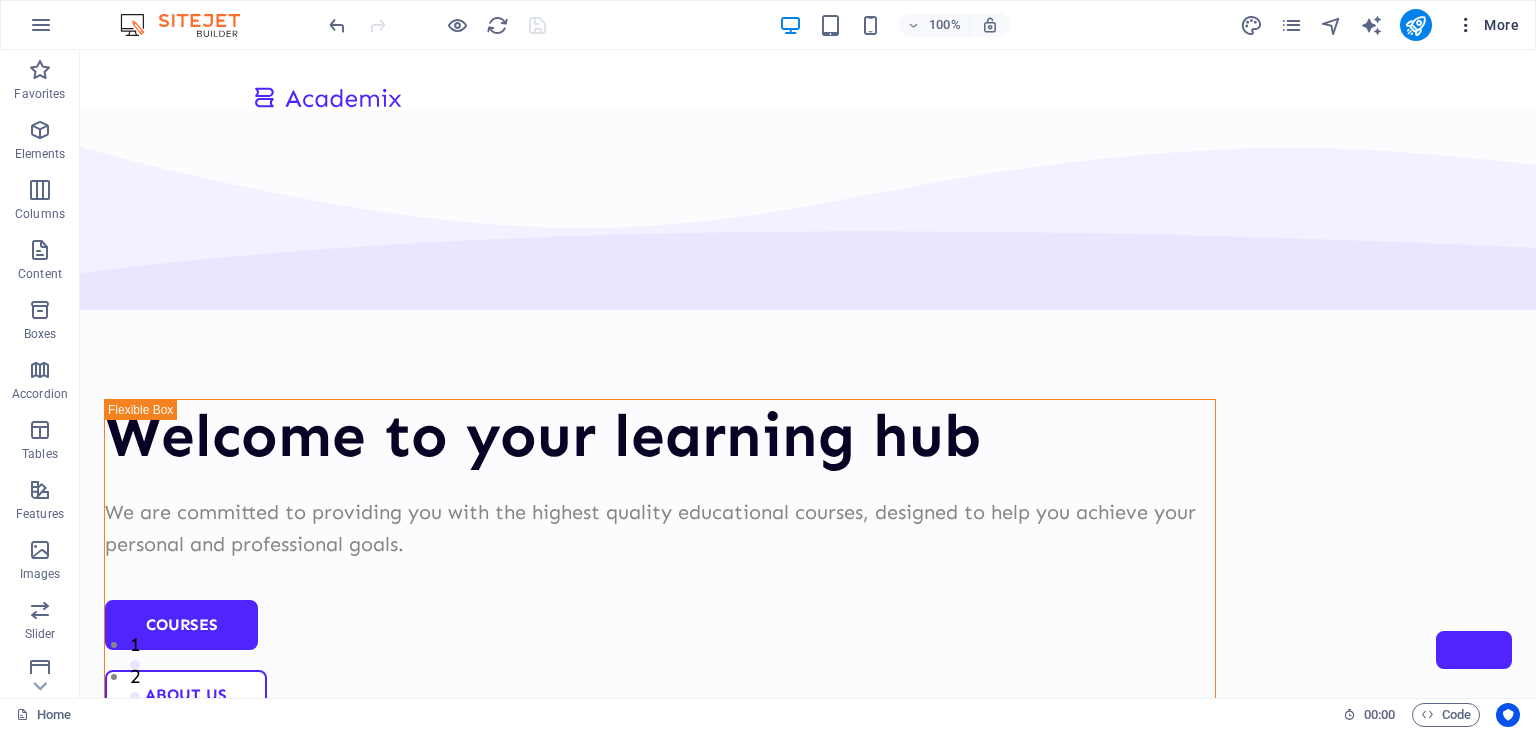 click on "More" at bounding box center [1487, 25] 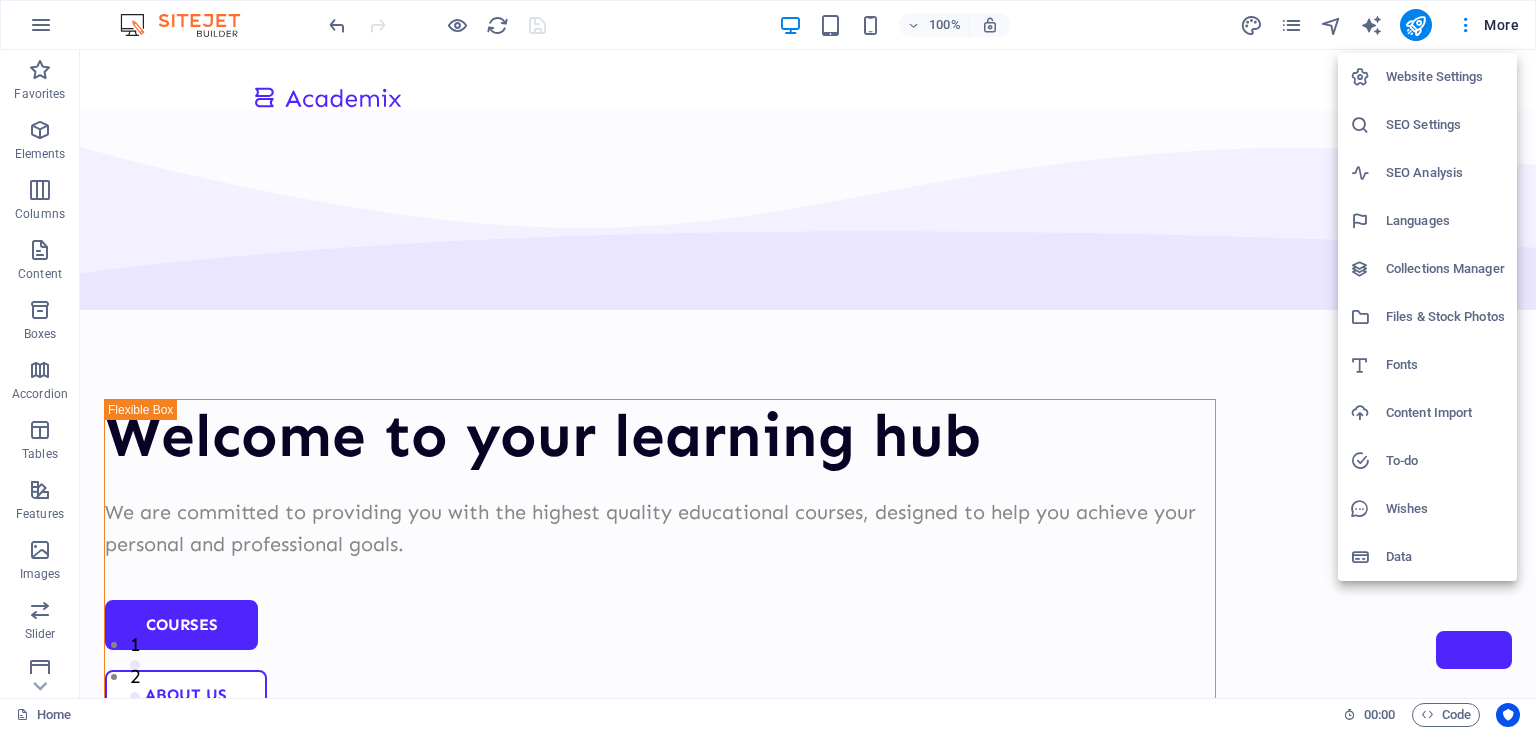 click on "Website Settings" at bounding box center [1445, 77] 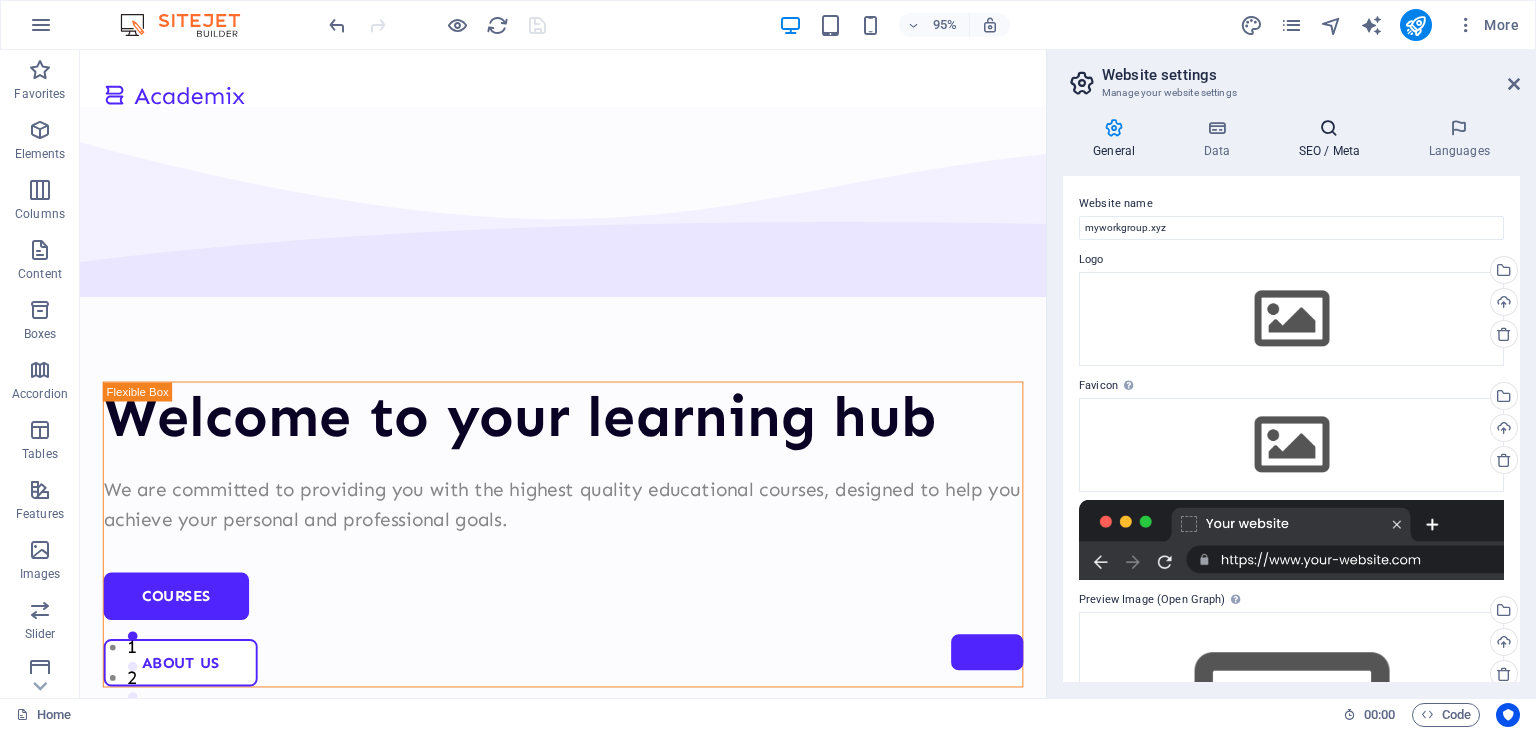 click on "SEO / Meta" at bounding box center (1333, 139) 